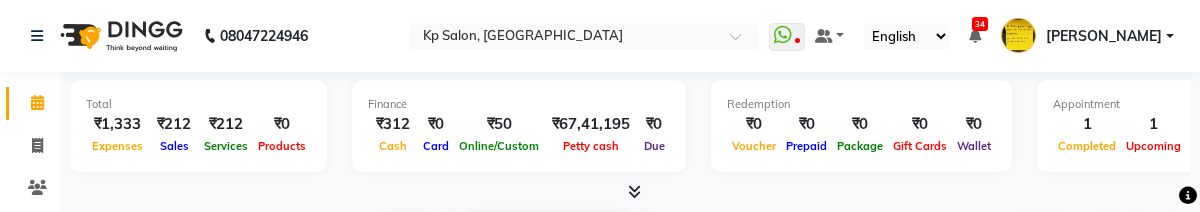 select on "en" 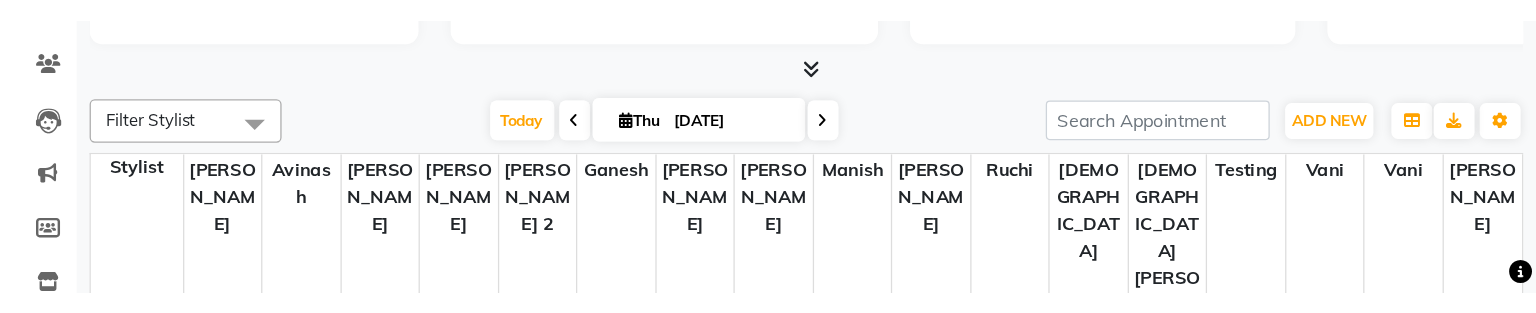 scroll, scrollTop: 0, scrollLeft: 0, axis: both 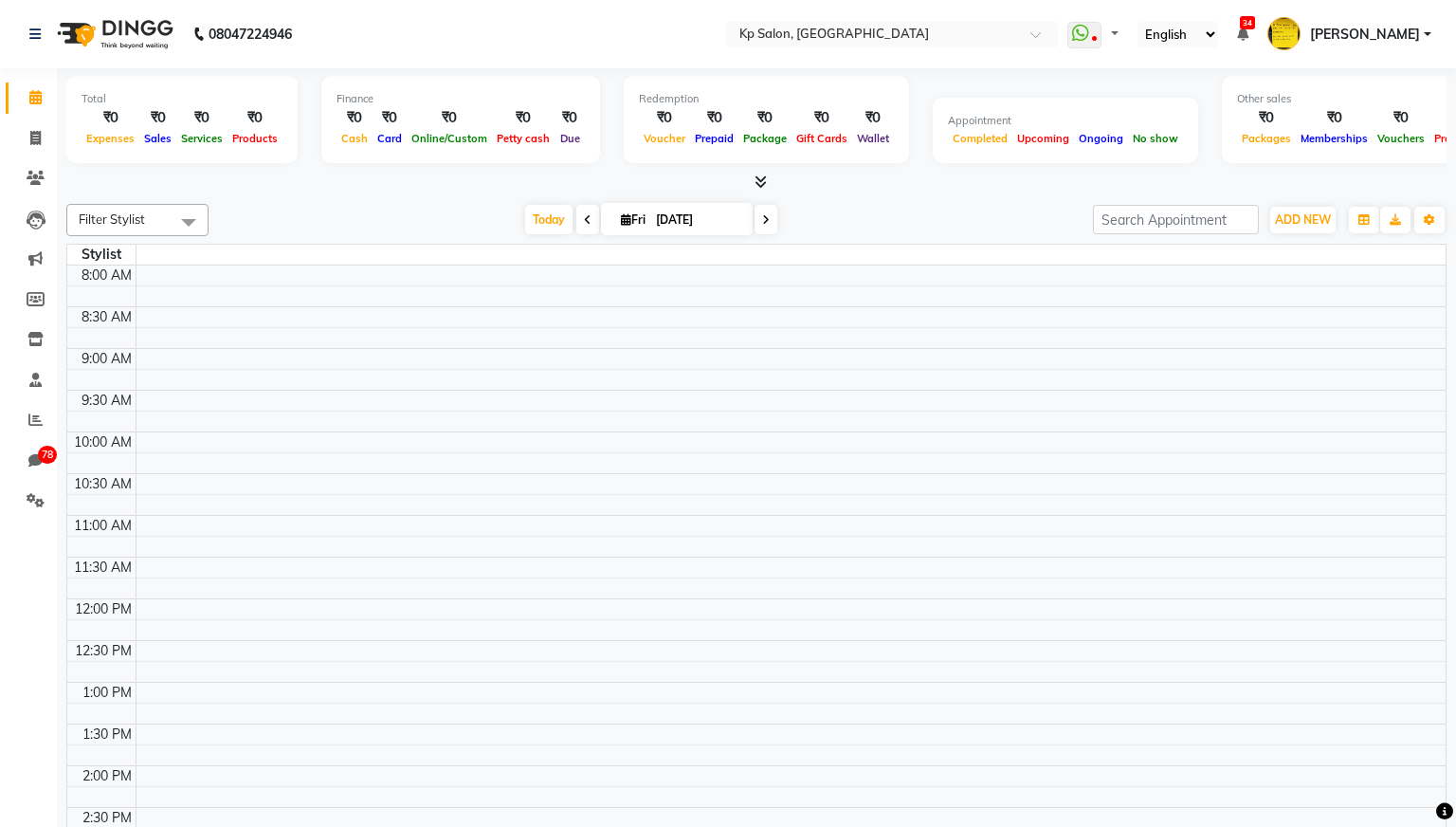 select on "en" 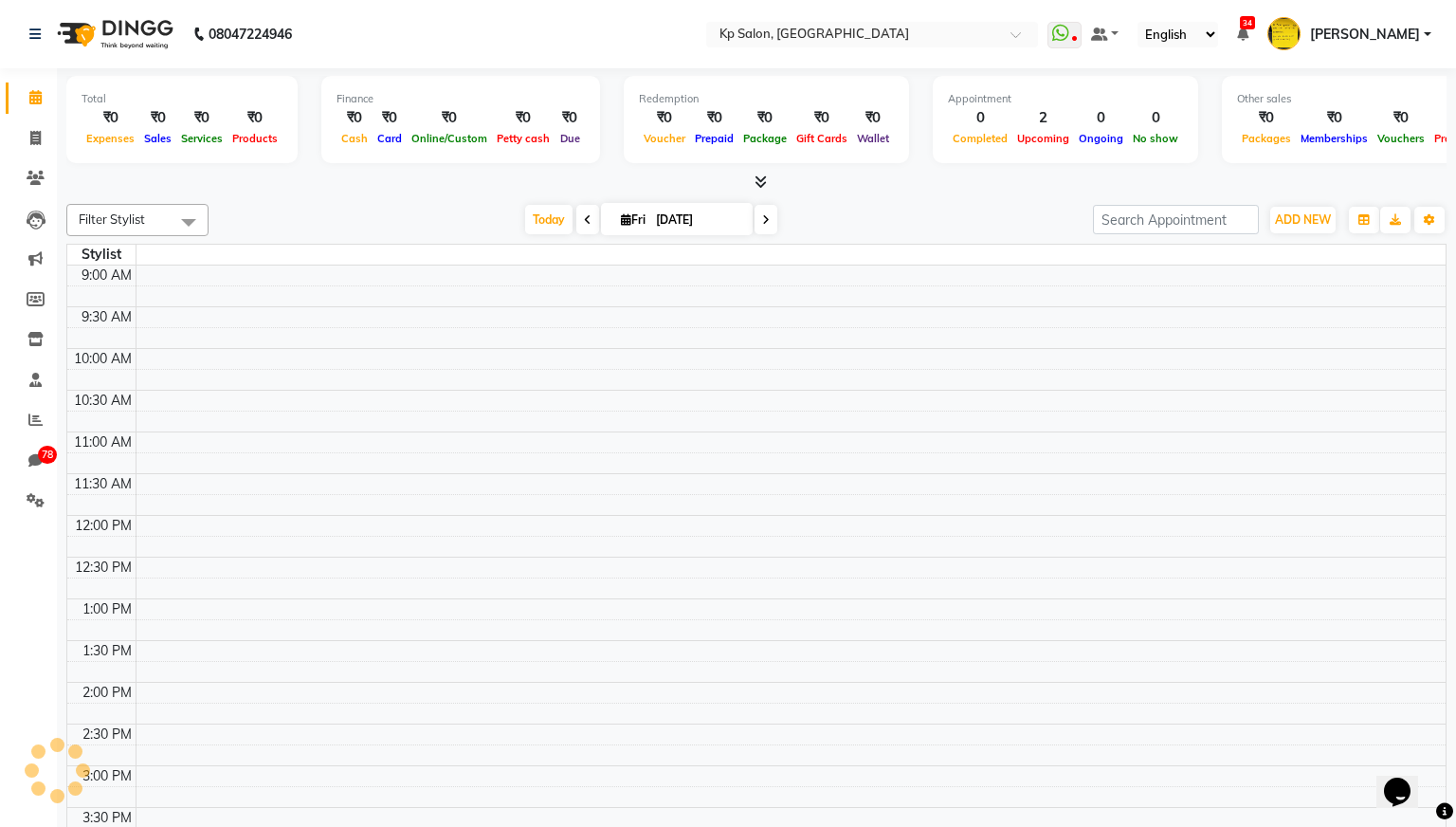 scroll, scrollTop: 0, scrollLeft: 0, axis: both 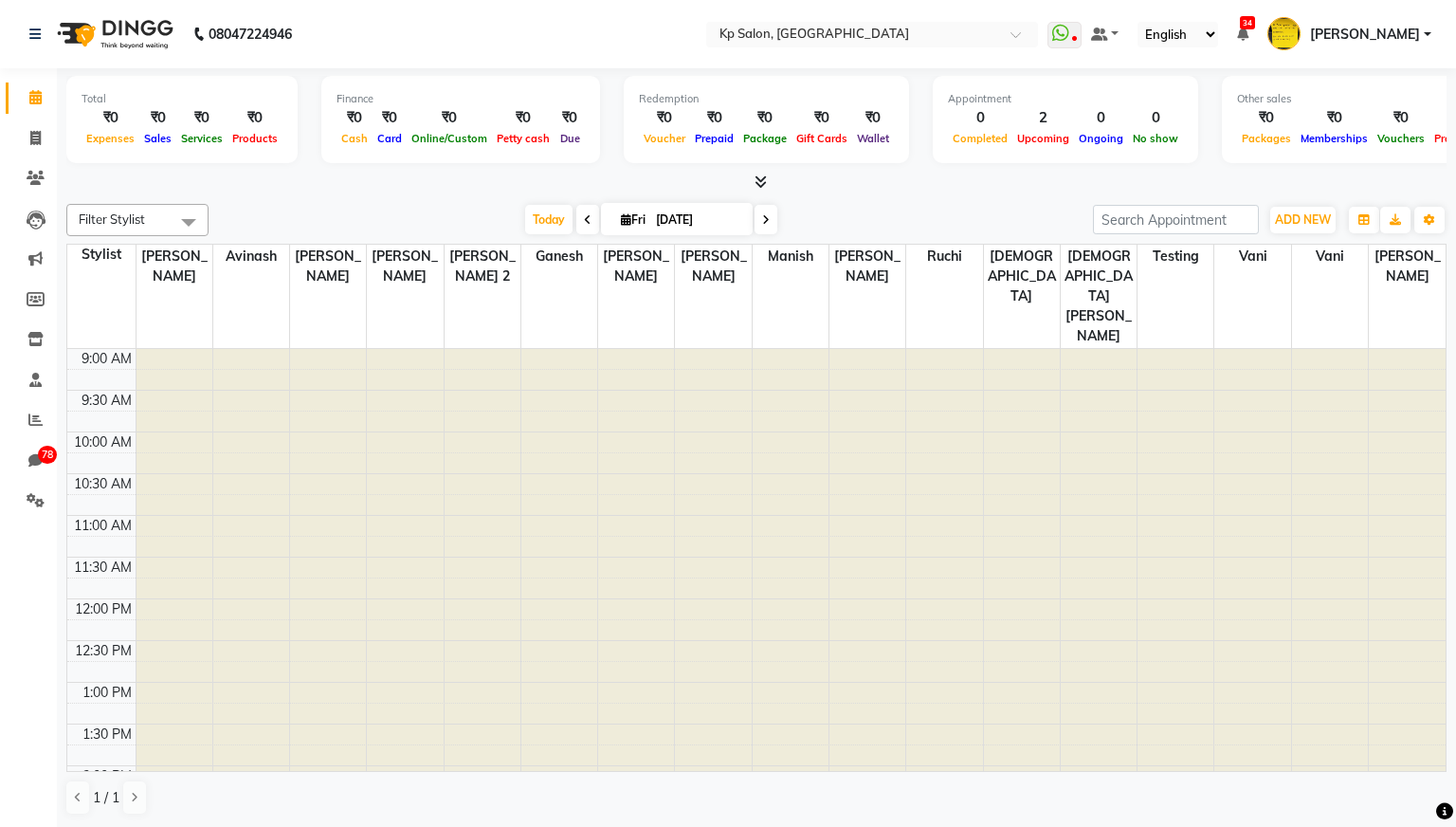 click at bounding box center [588, 220] 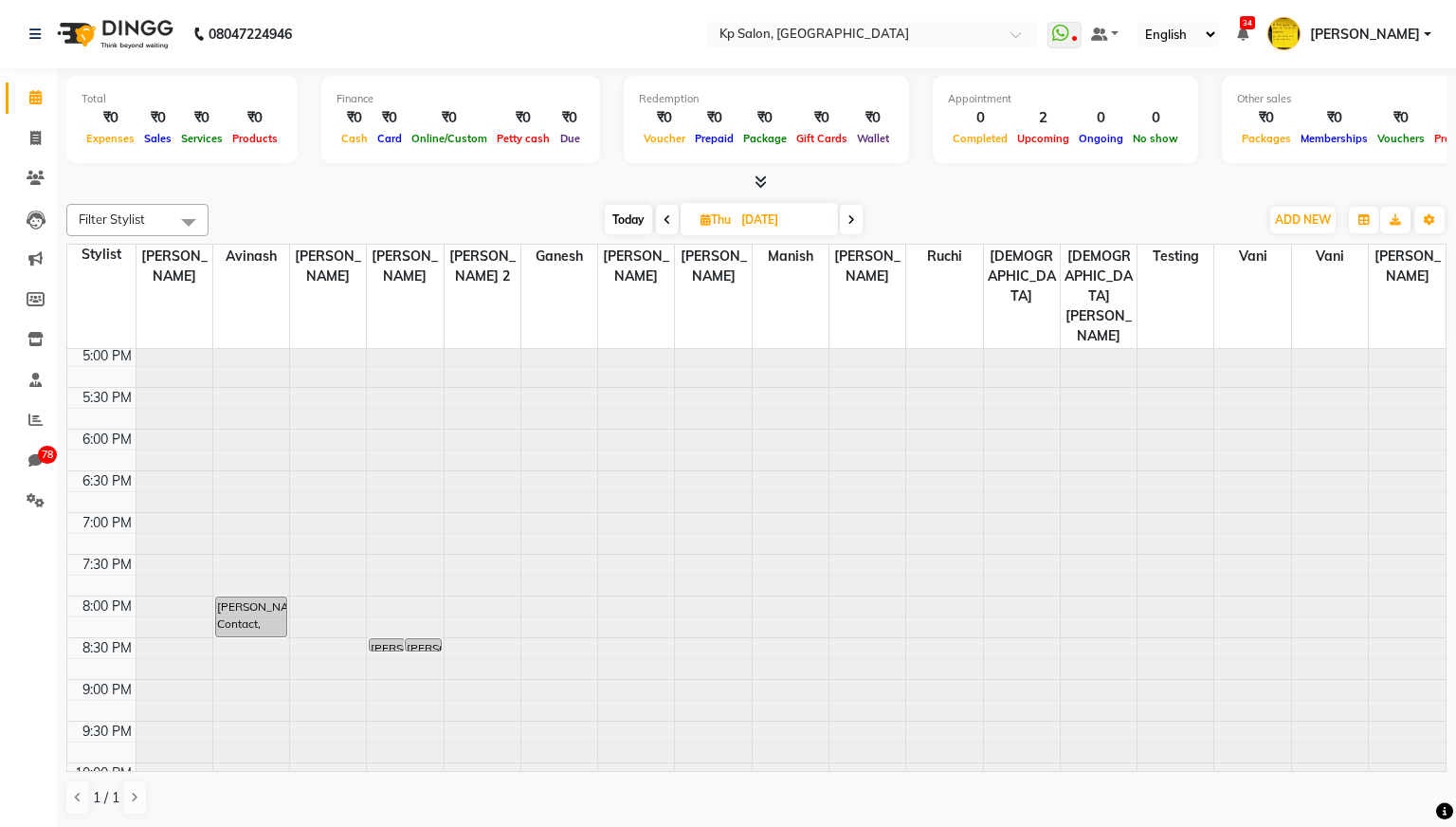 scroll, scrollTop: 768, scrollLeft: 0, axis: vertical 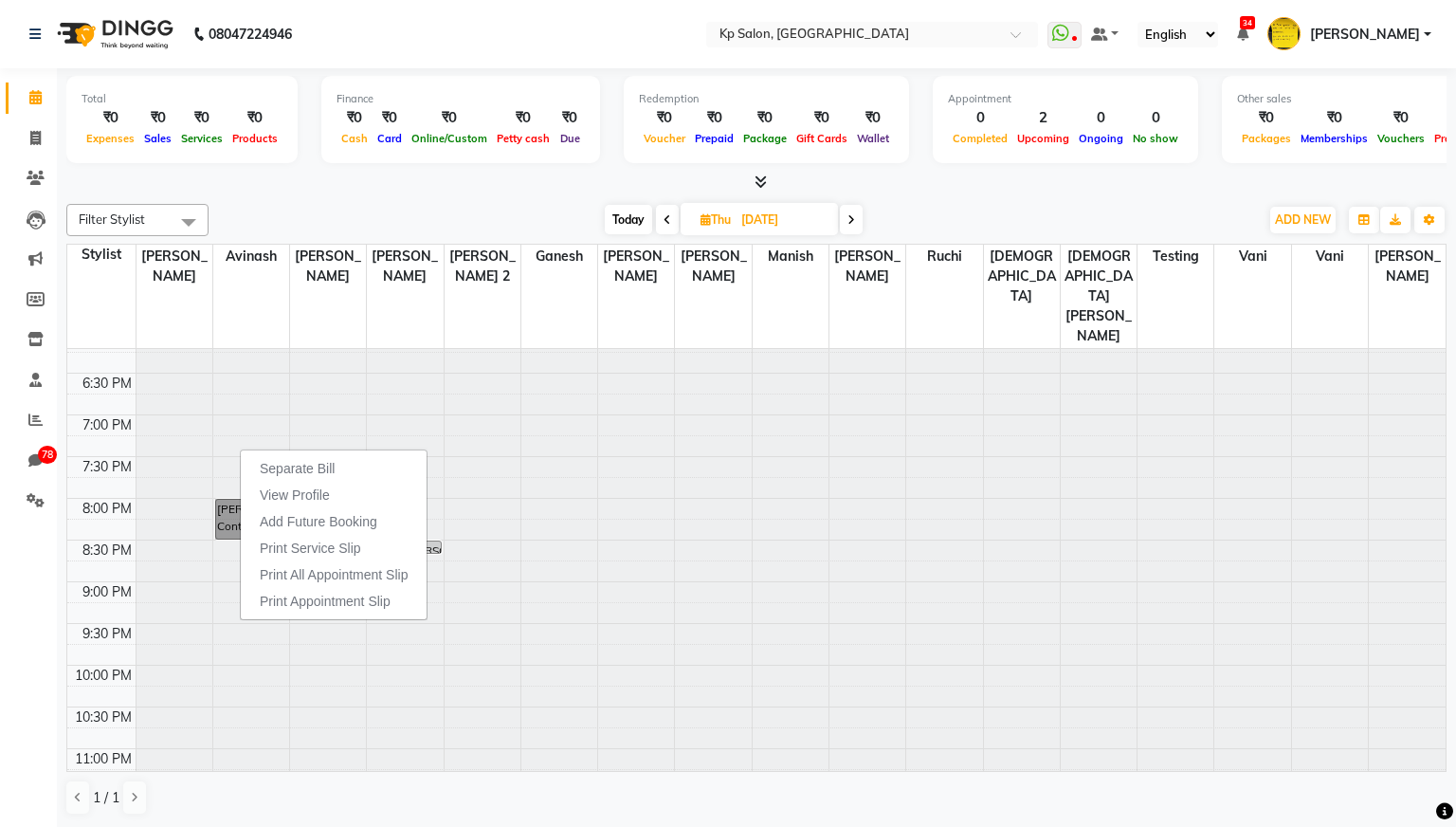 click at bounding box center [482, -419] 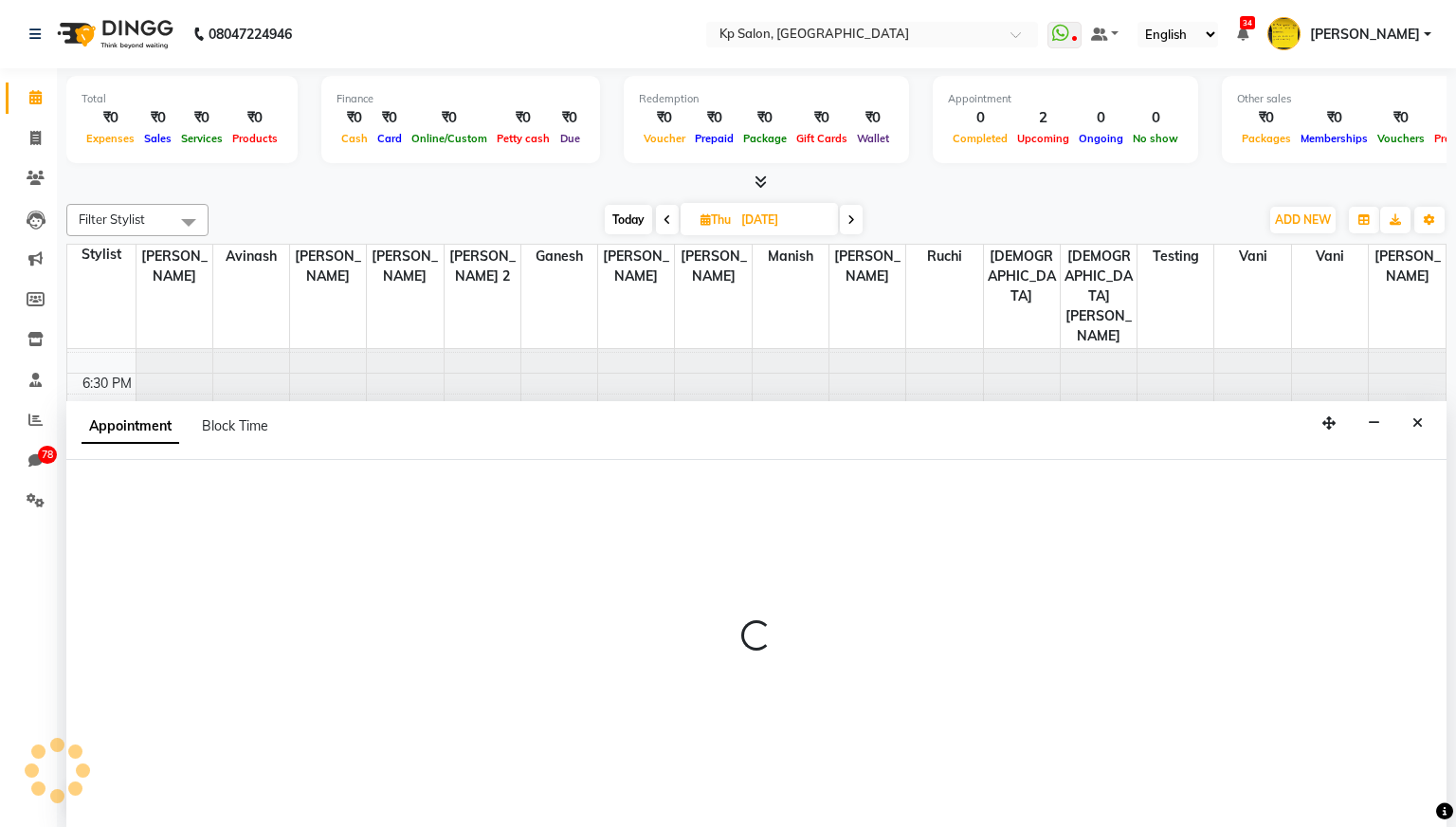 scroll, scrollTop: 1, scrollLeft: 0, axis: vertical 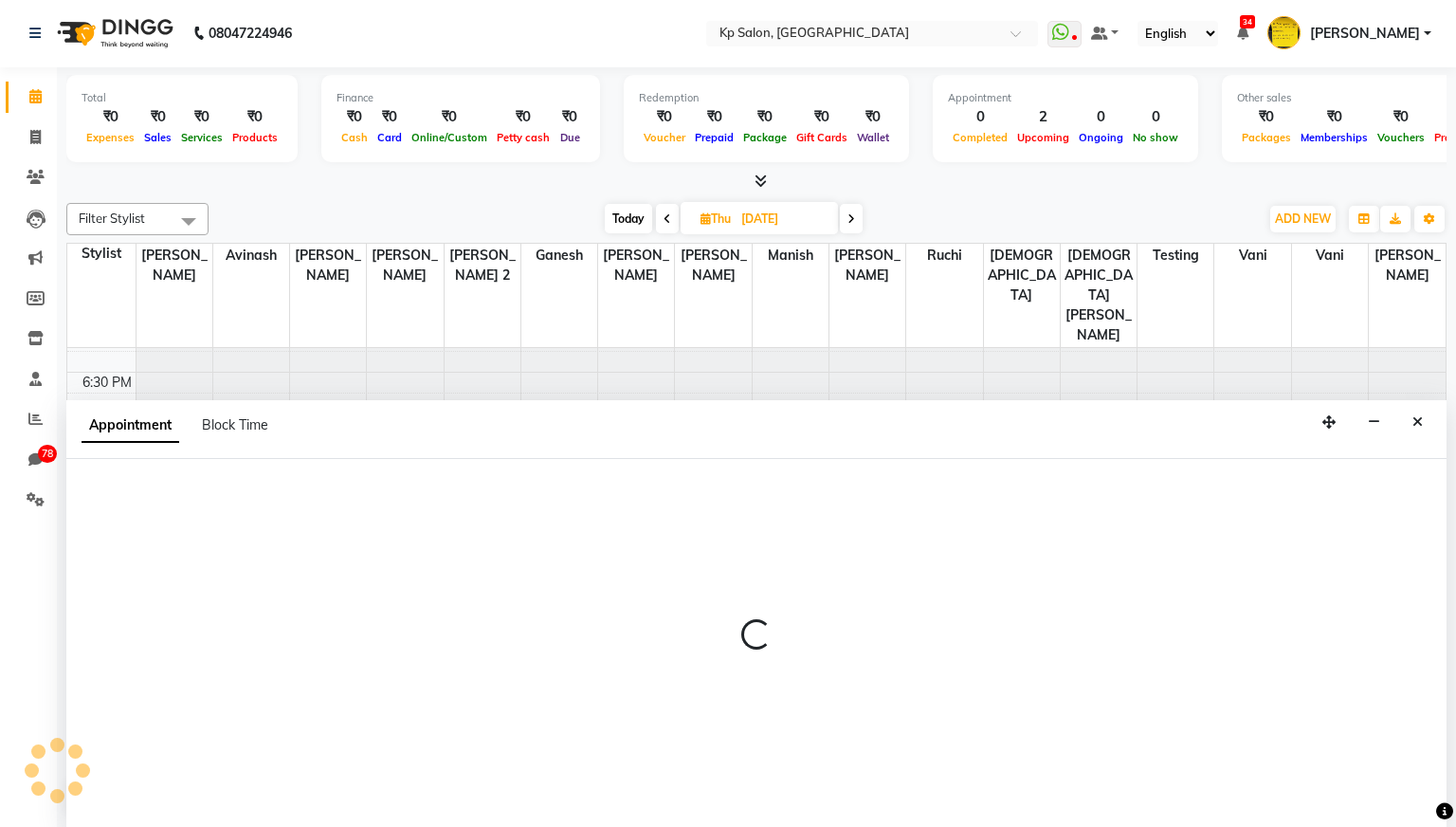 select on "1451" 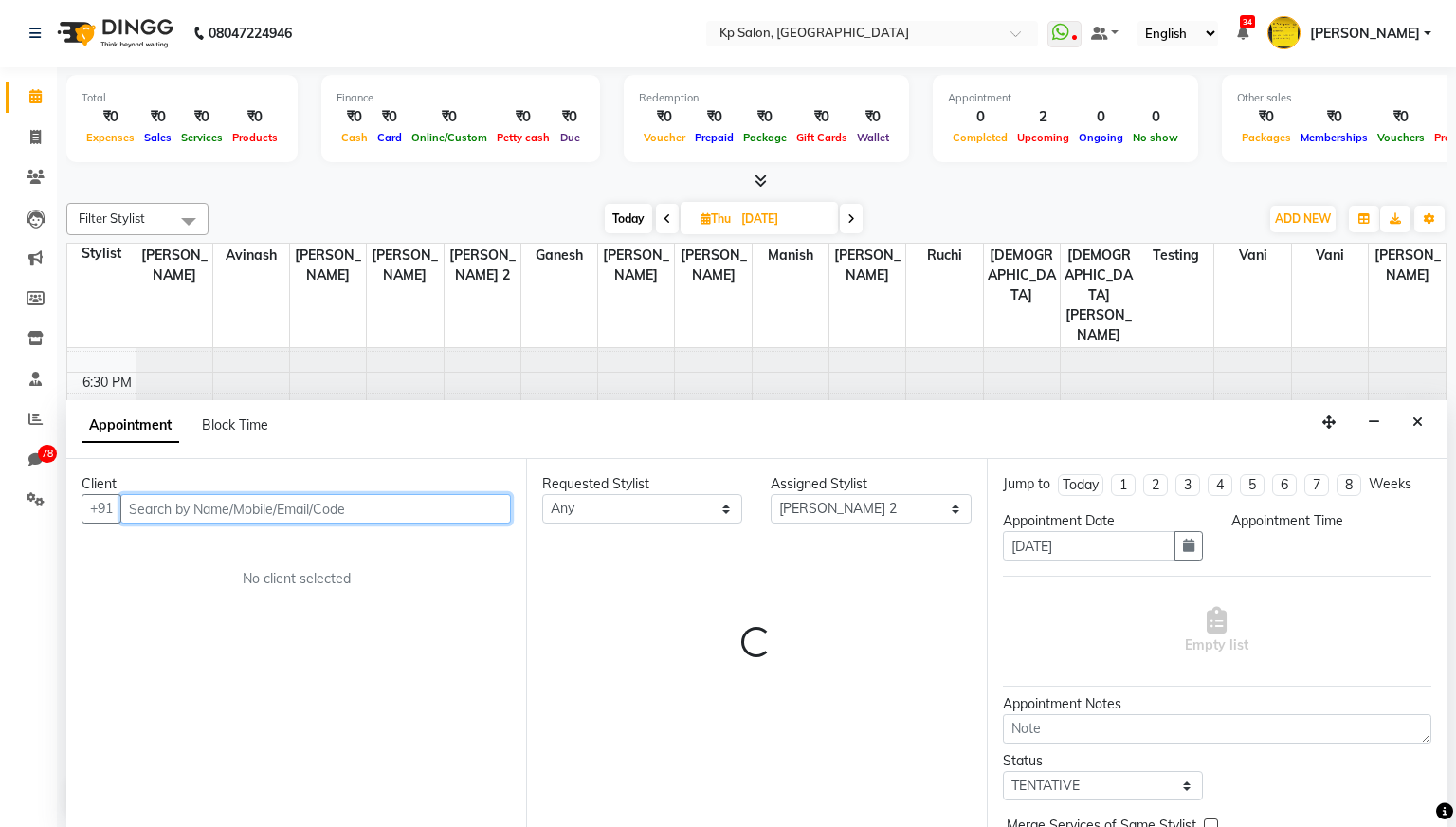 select on "1230" 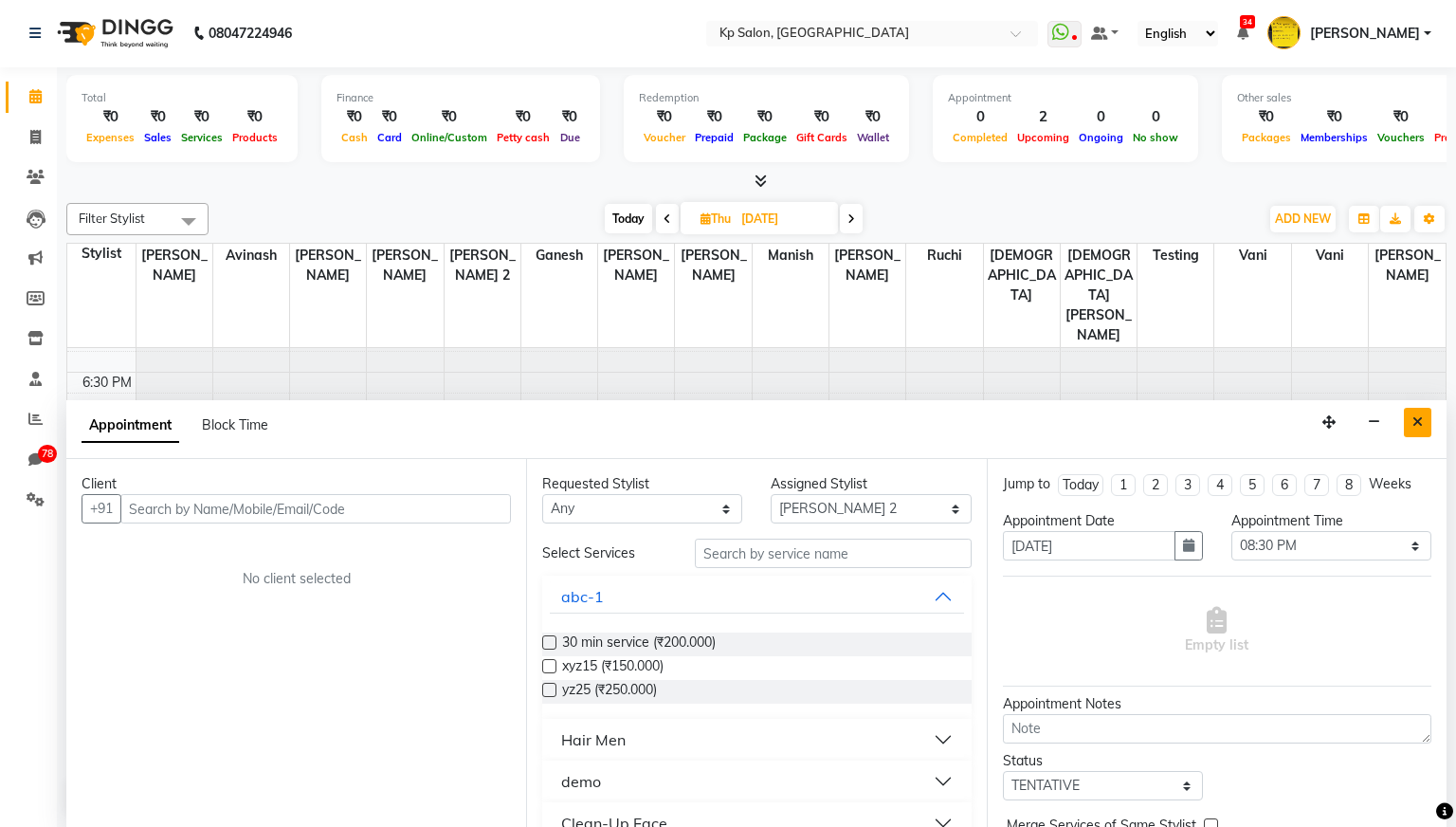 click at bounding box center (1417, 422) 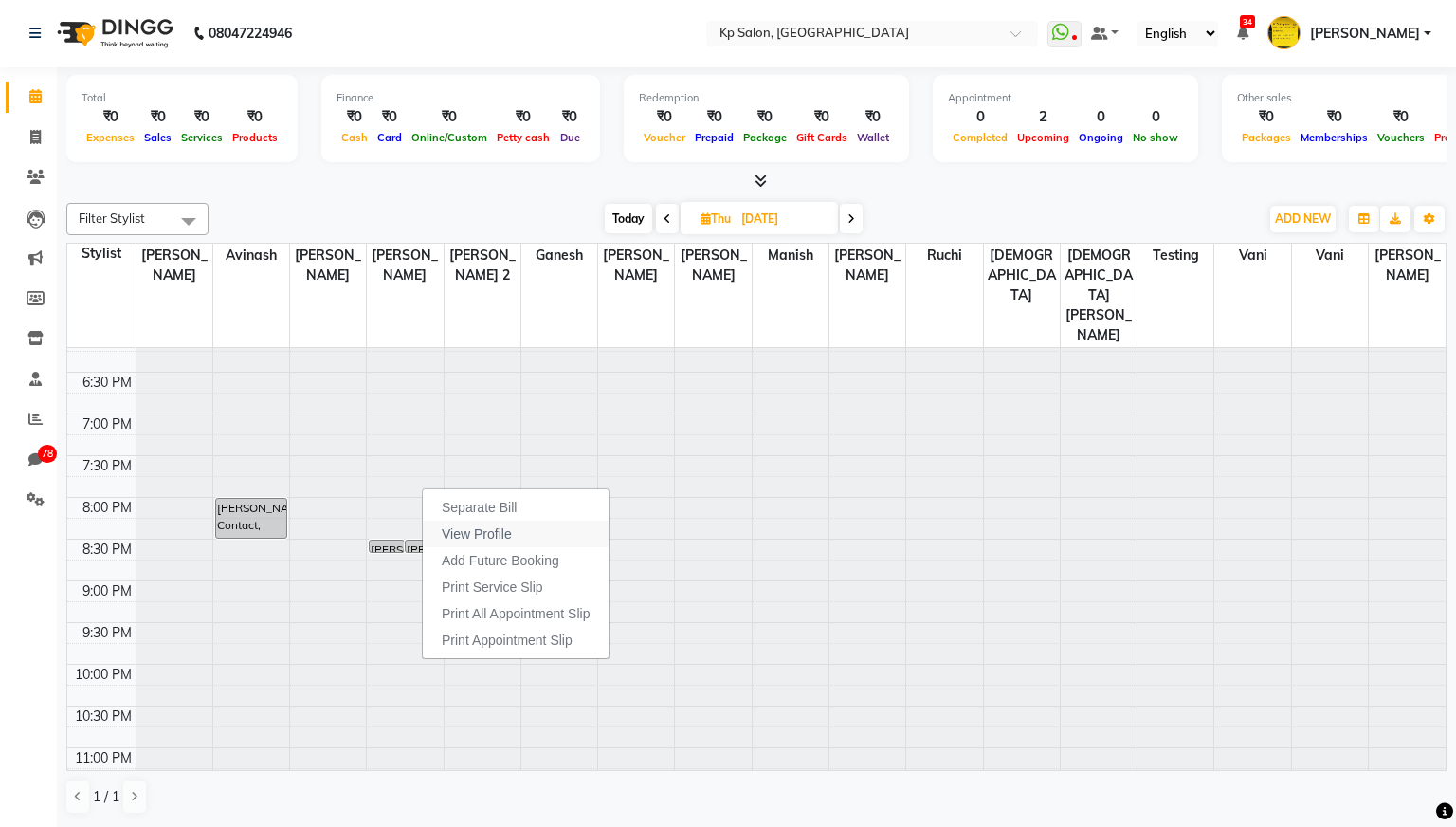 click on "View Profile" at bounding box center (477, 534) 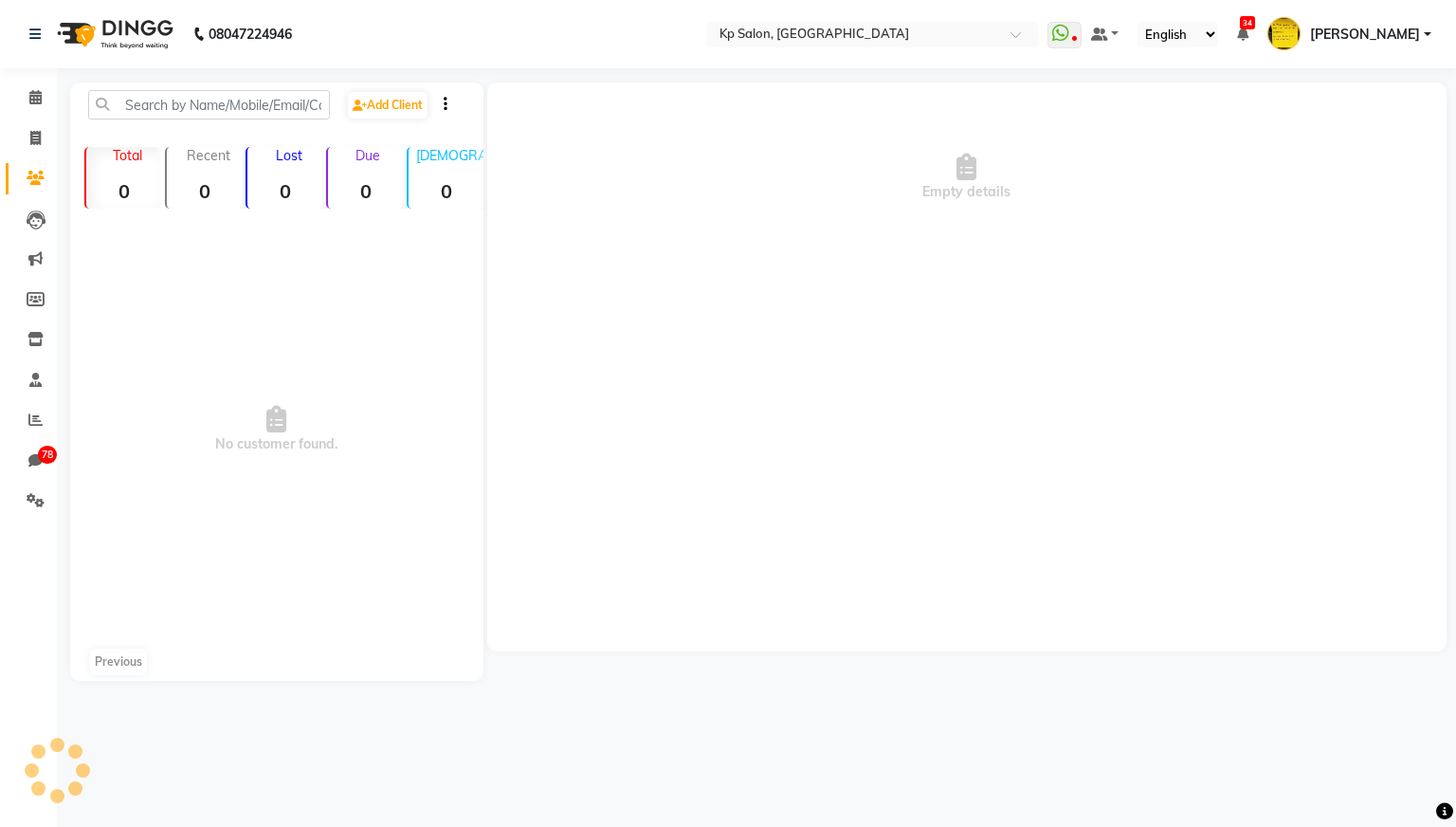 scroll, scrollTop: 0, scrollLeft: 0, axis: both 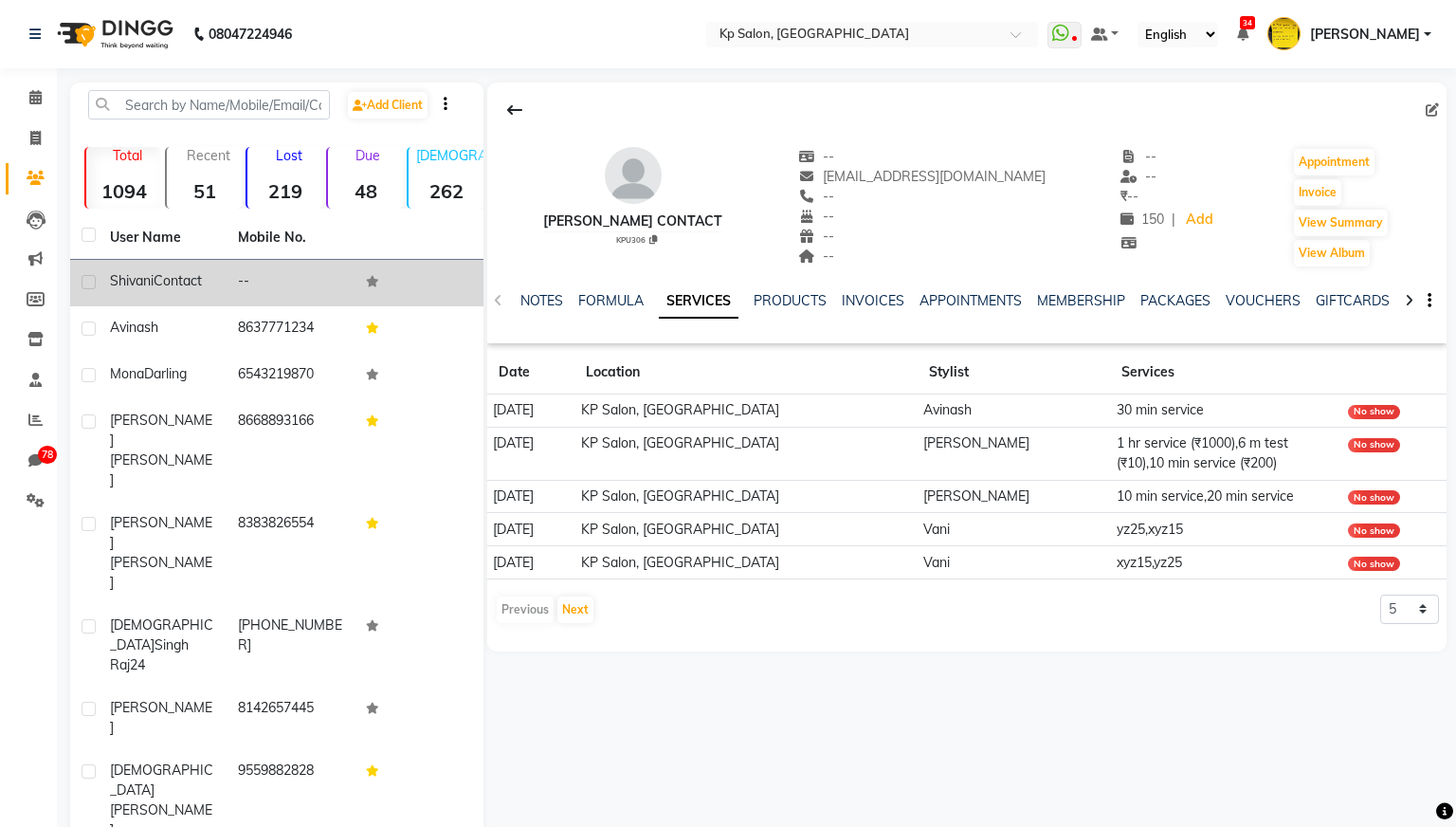click on "Contact" 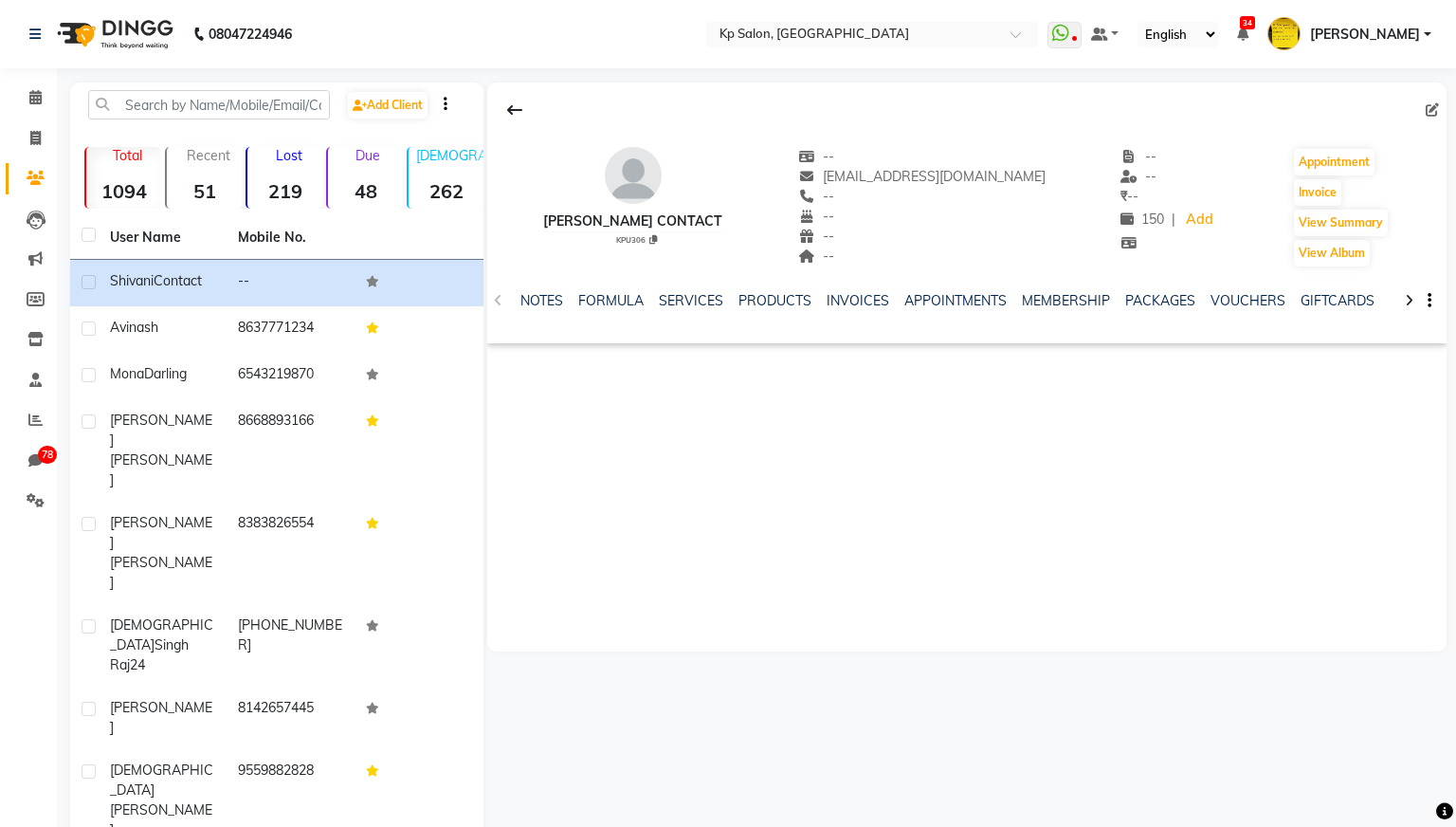 click on "Calendar" 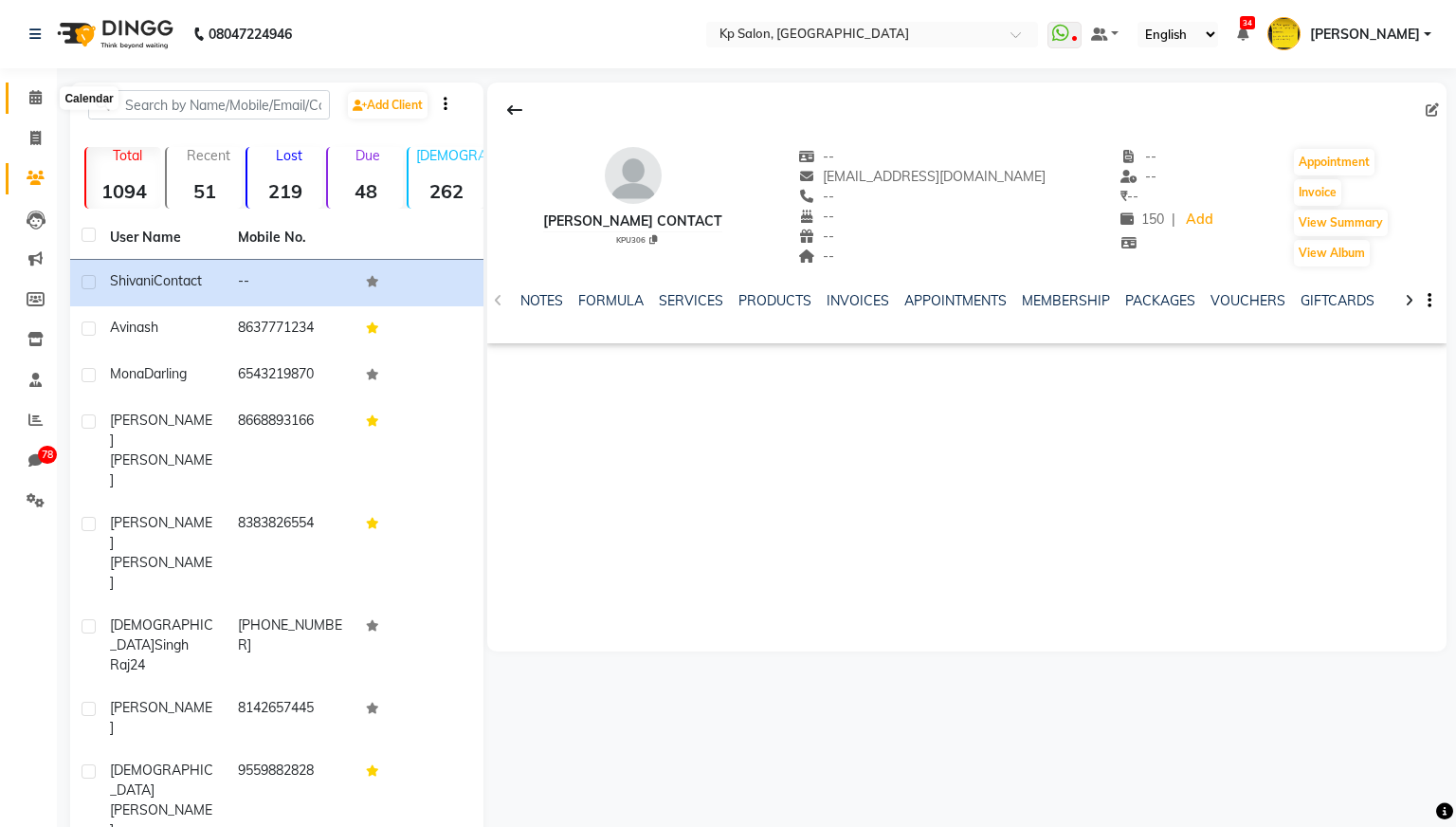 click 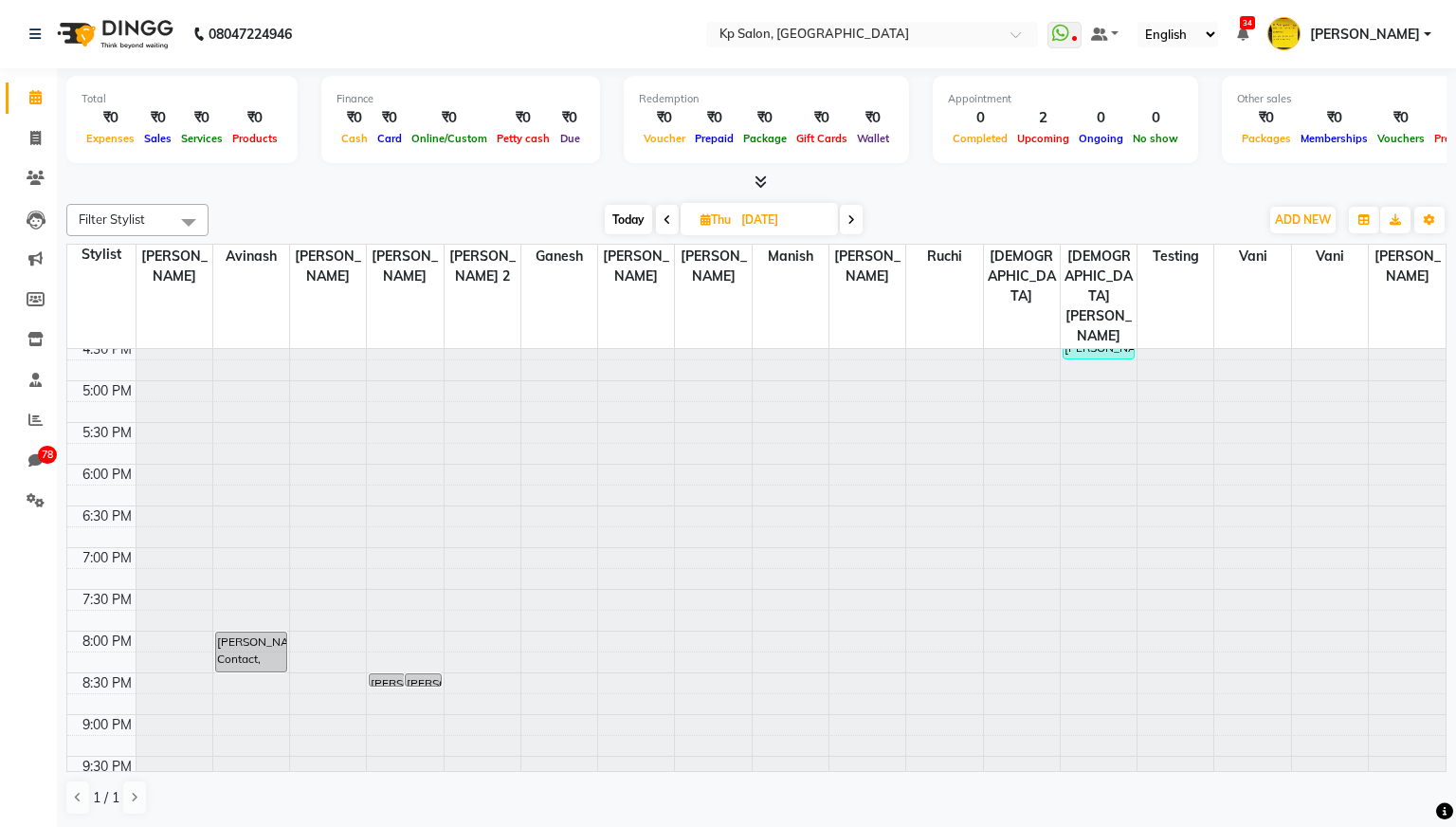 scroll, scrollTop: 768, scrollLeft: 0, axis: vertical 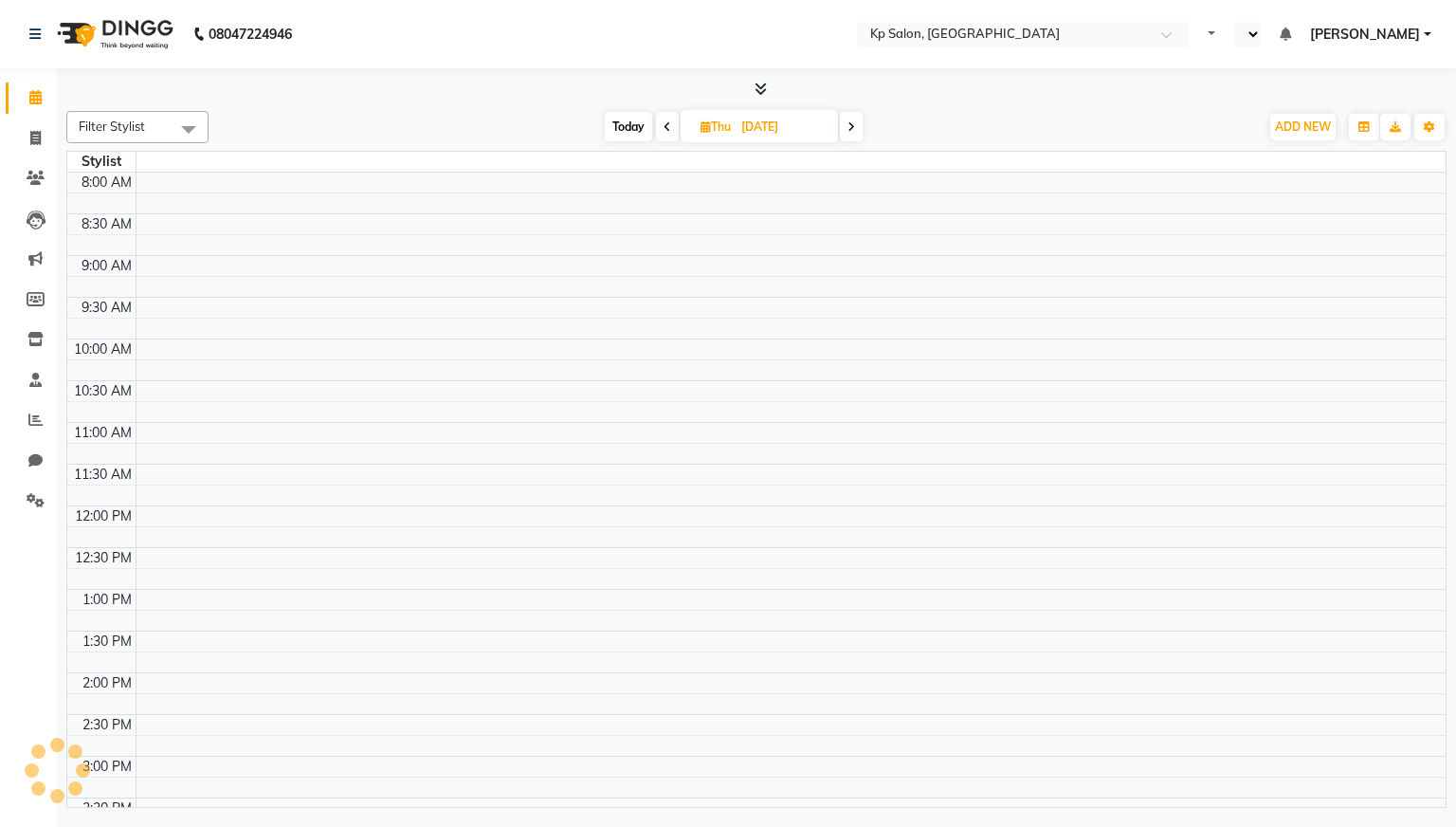 select on "en" 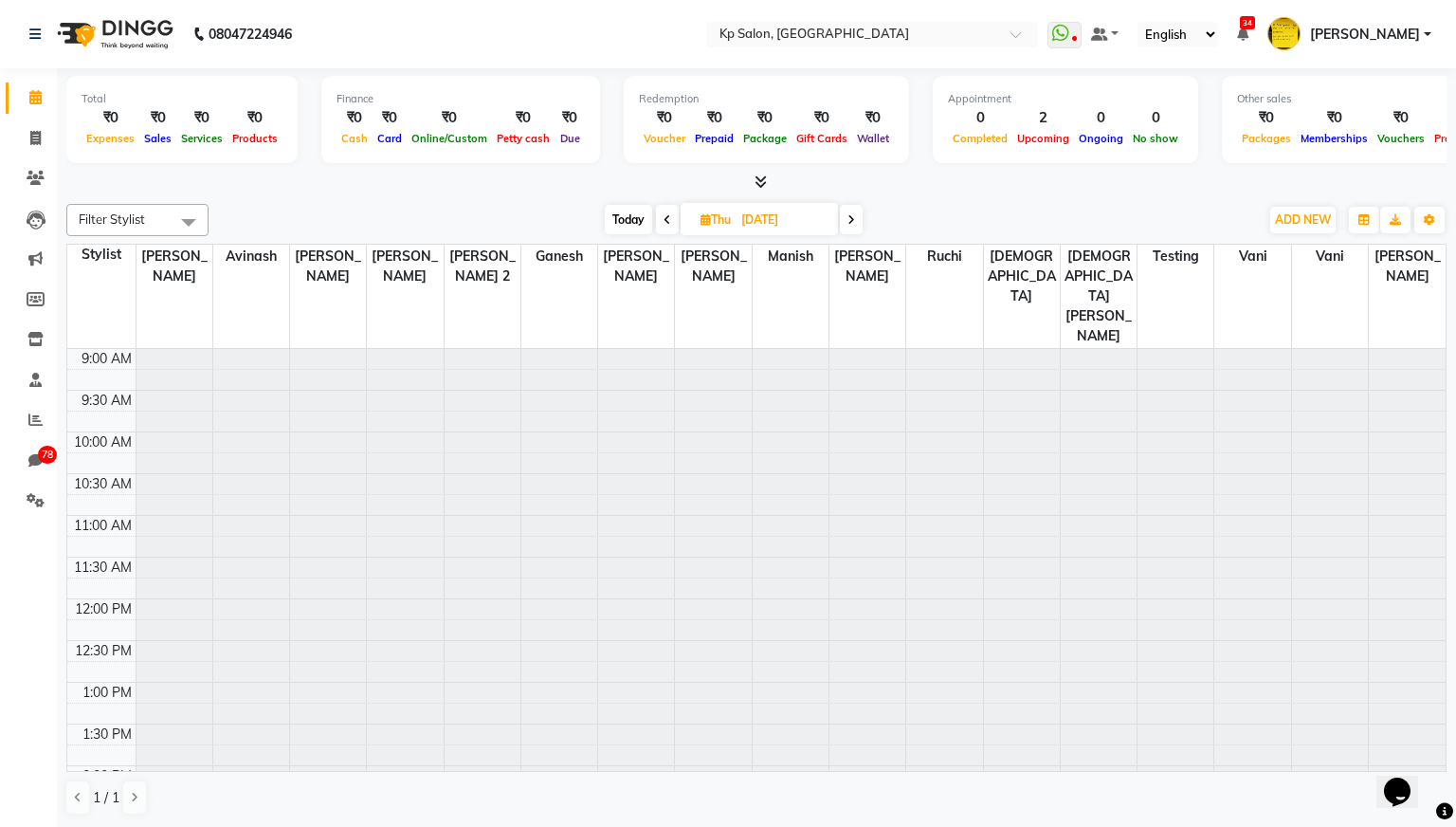 scroll, scrollTop: 0, scrollLeft: 0, axis: both 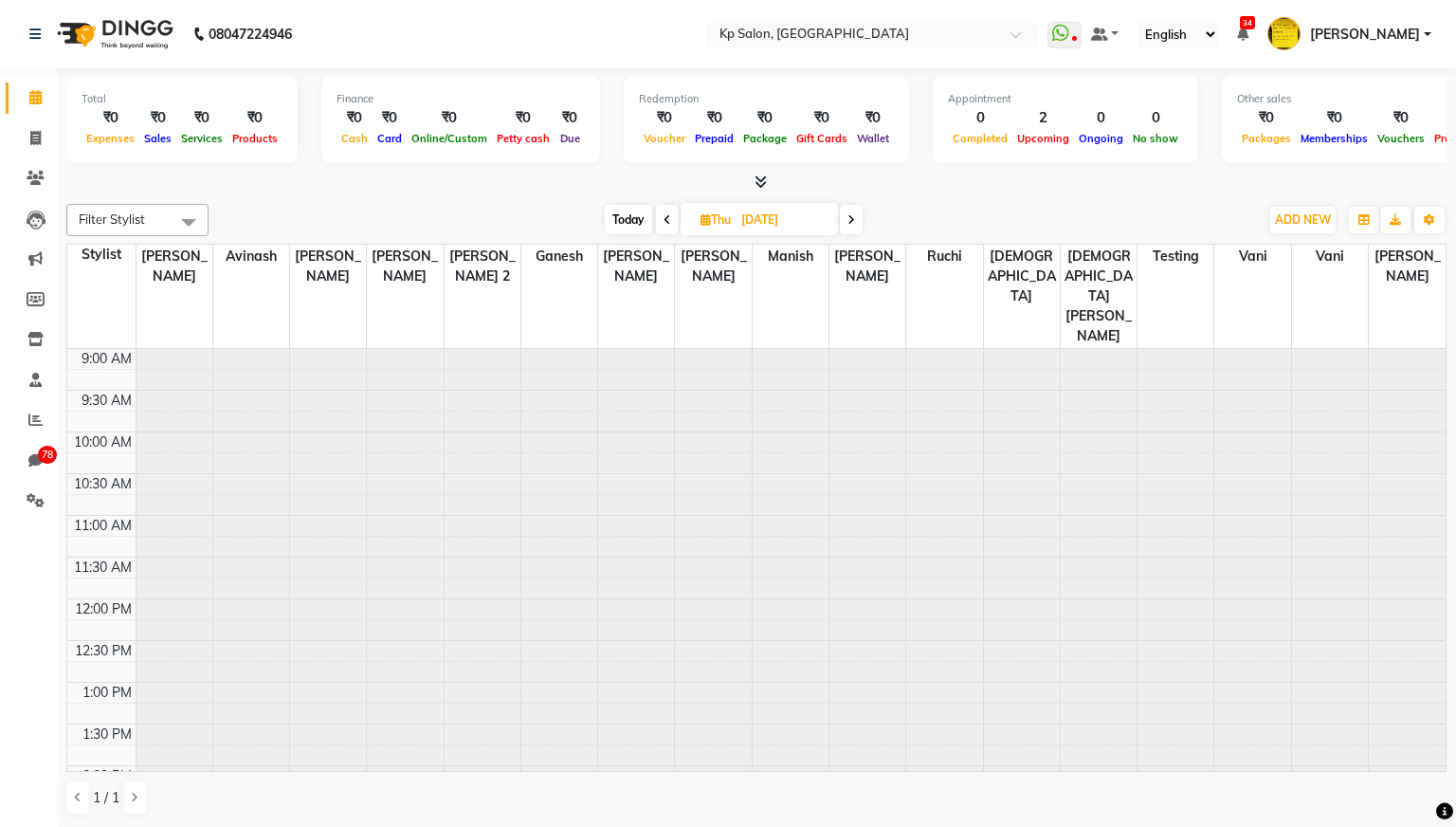 click at bounding box center (851, 220) 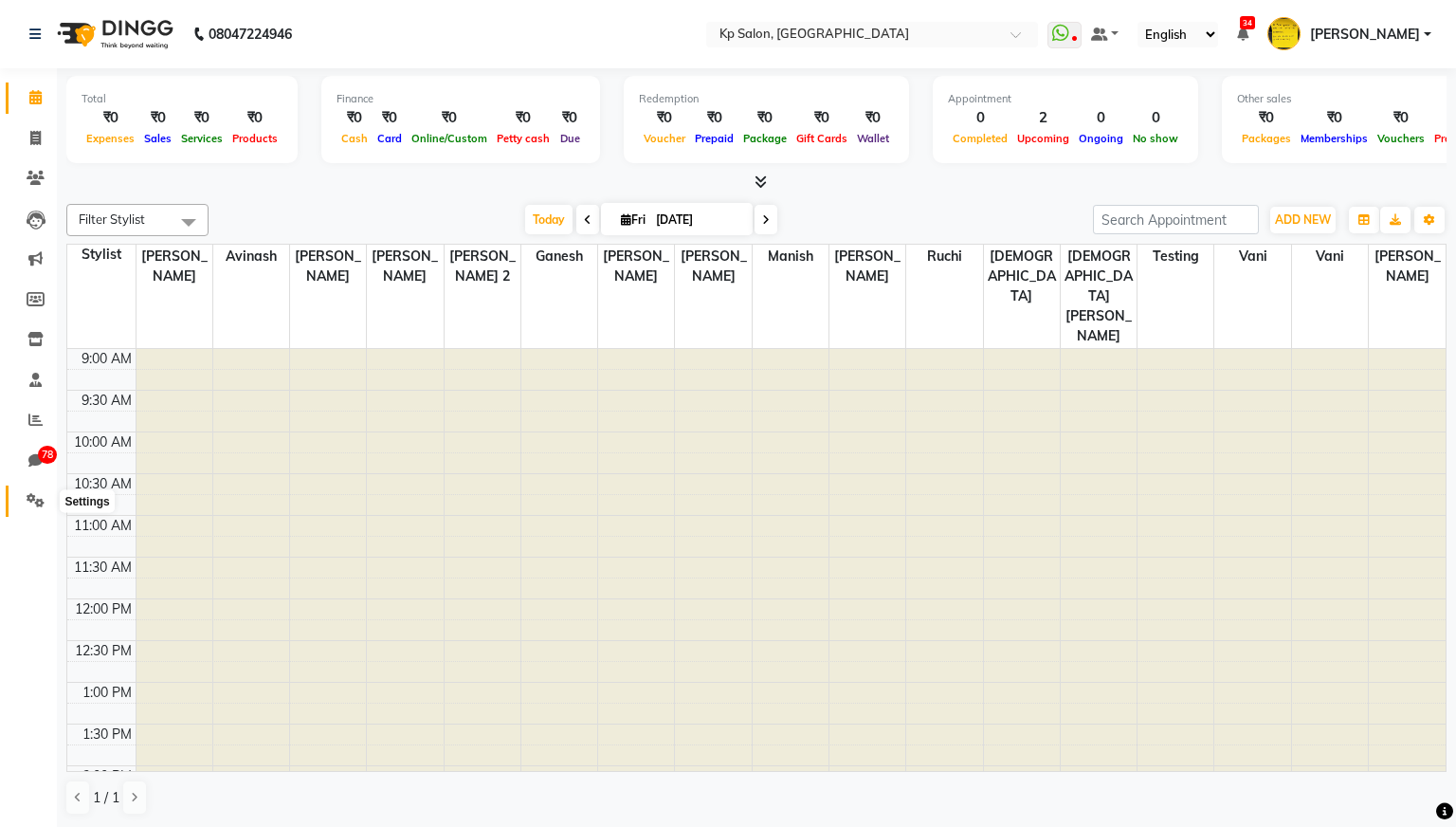 click 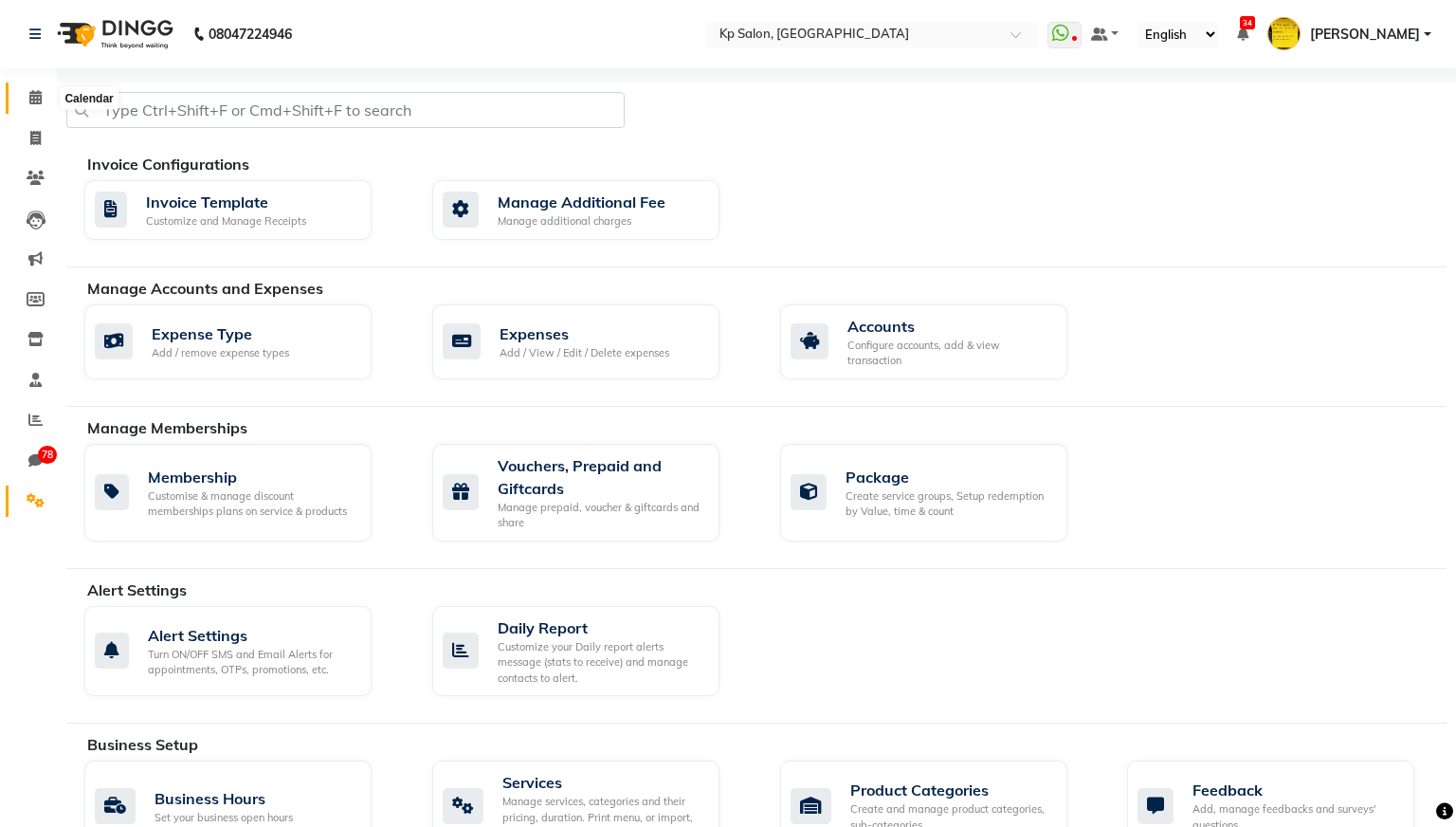 click 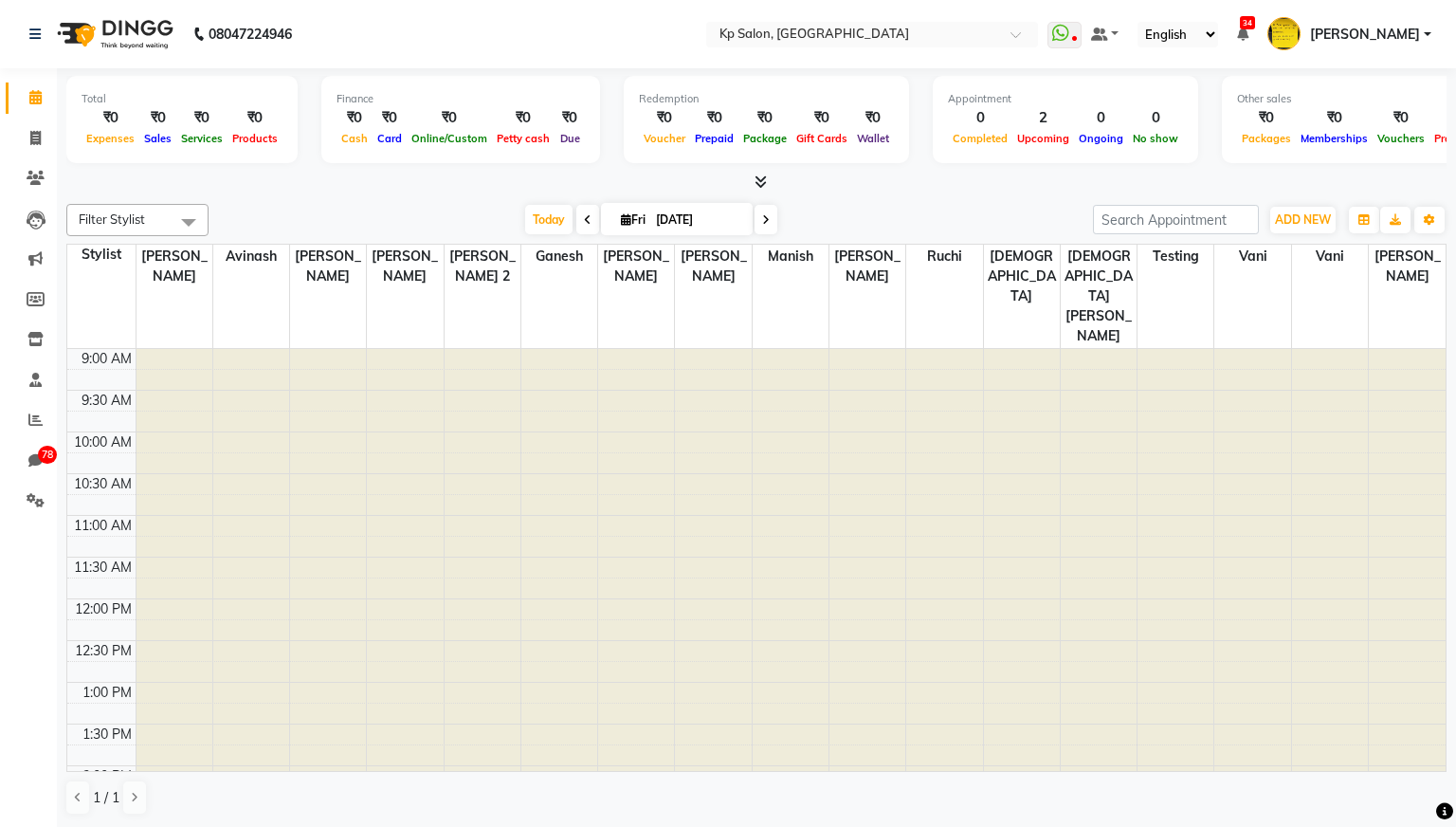 click at bounding box center [588, 219] 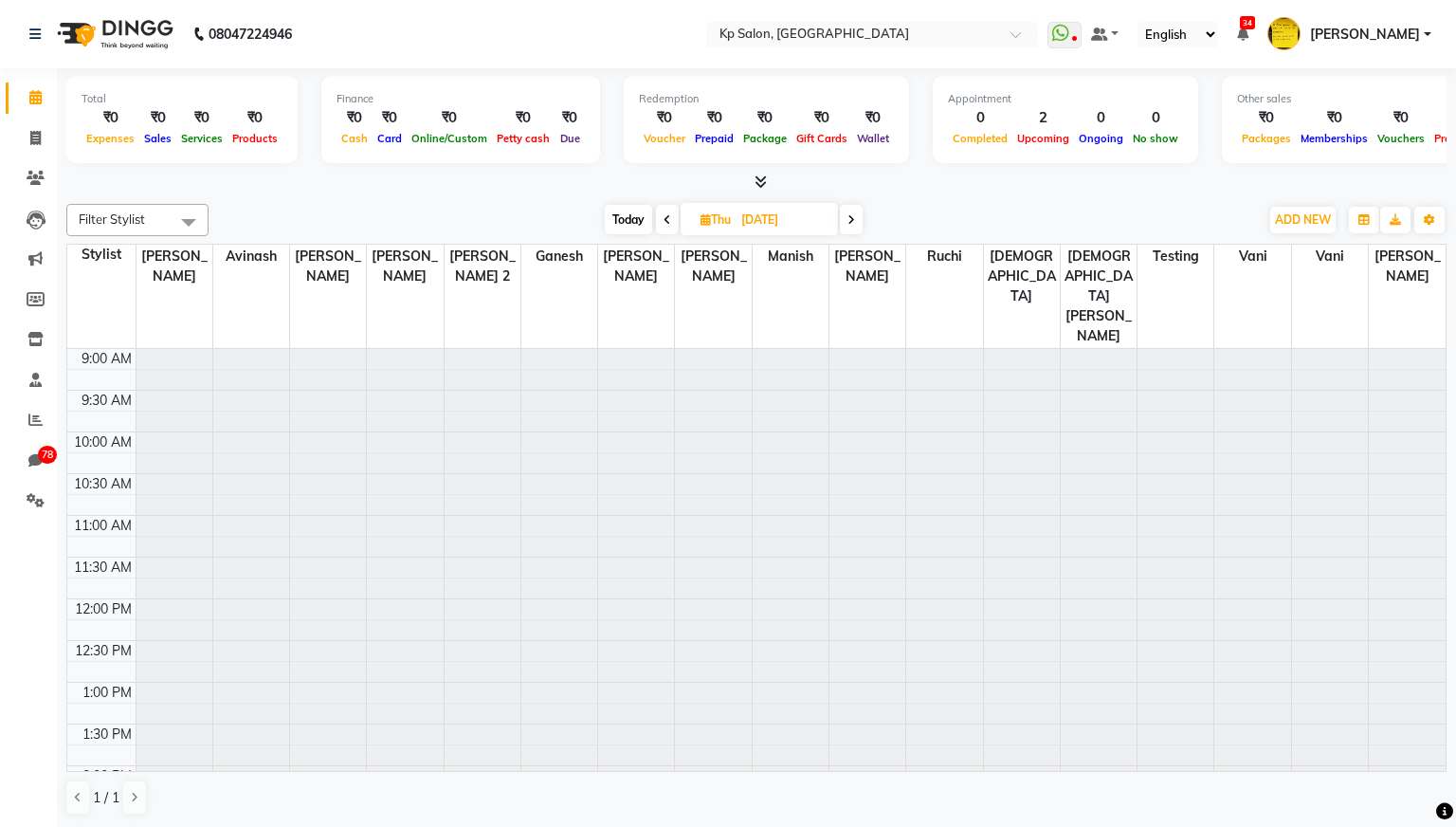 click at bounding box center (667, 220) 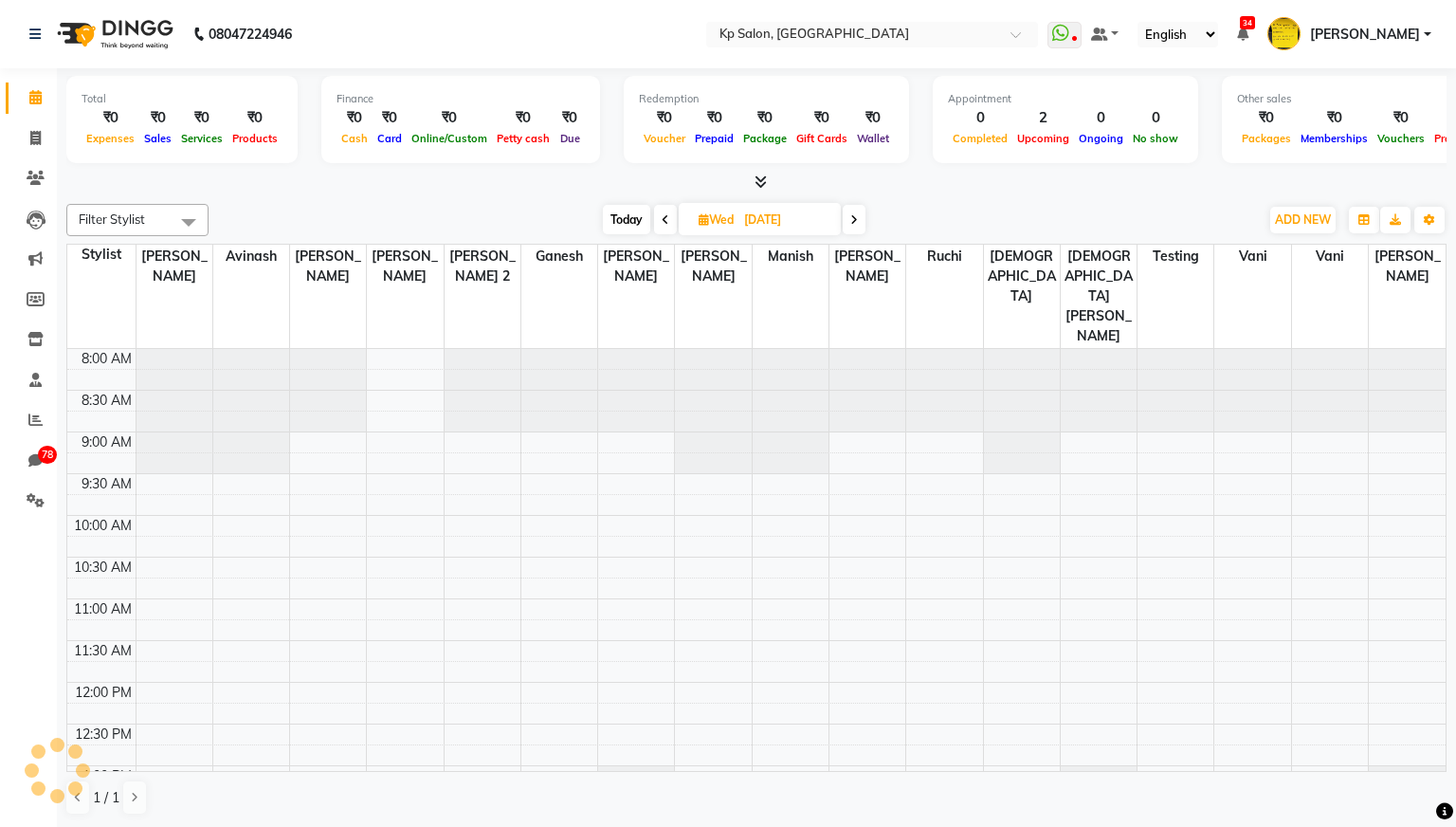 click on "Today" at bounding box center (627, 219) 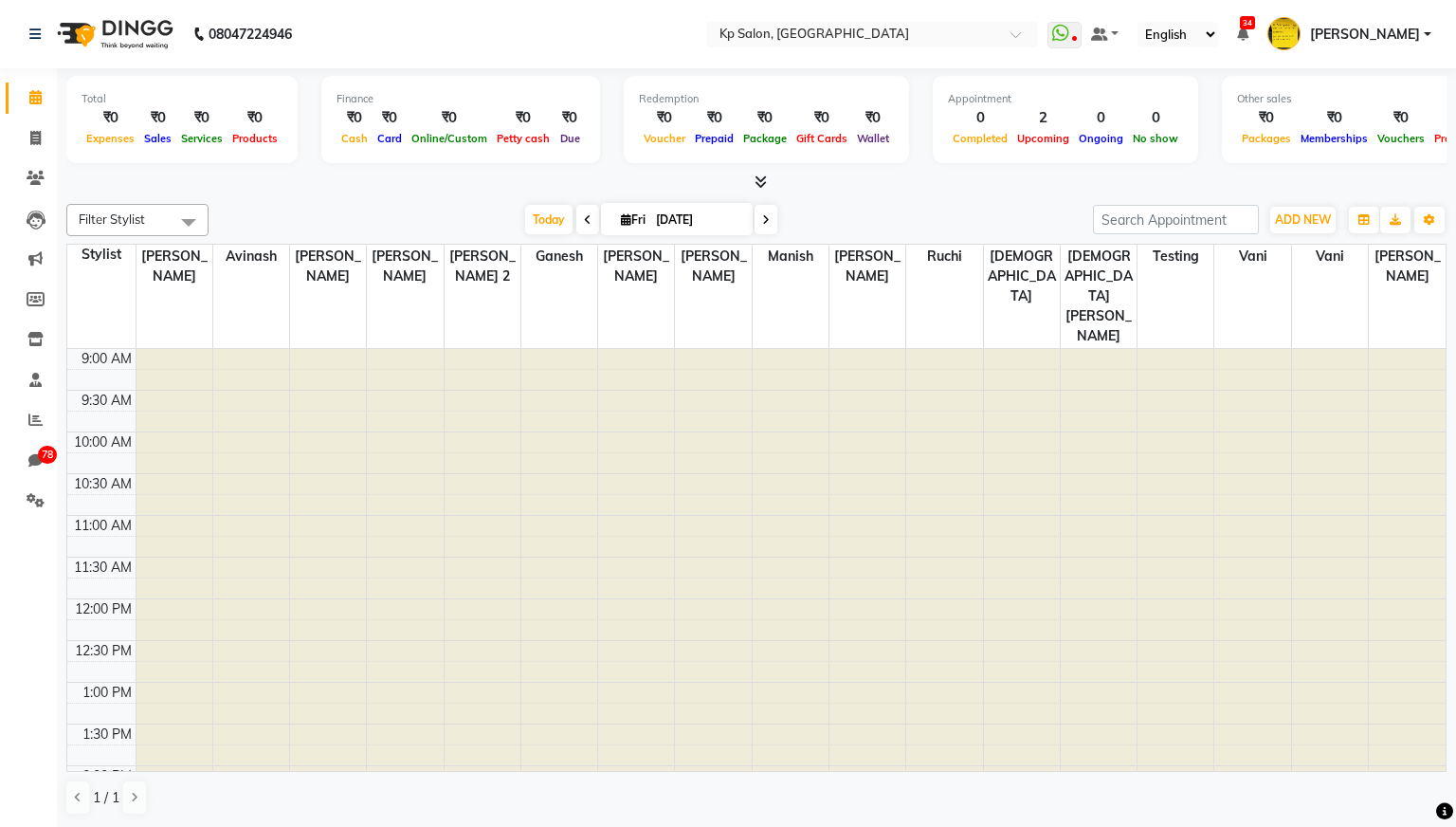 click at bounding box center [251, 349] 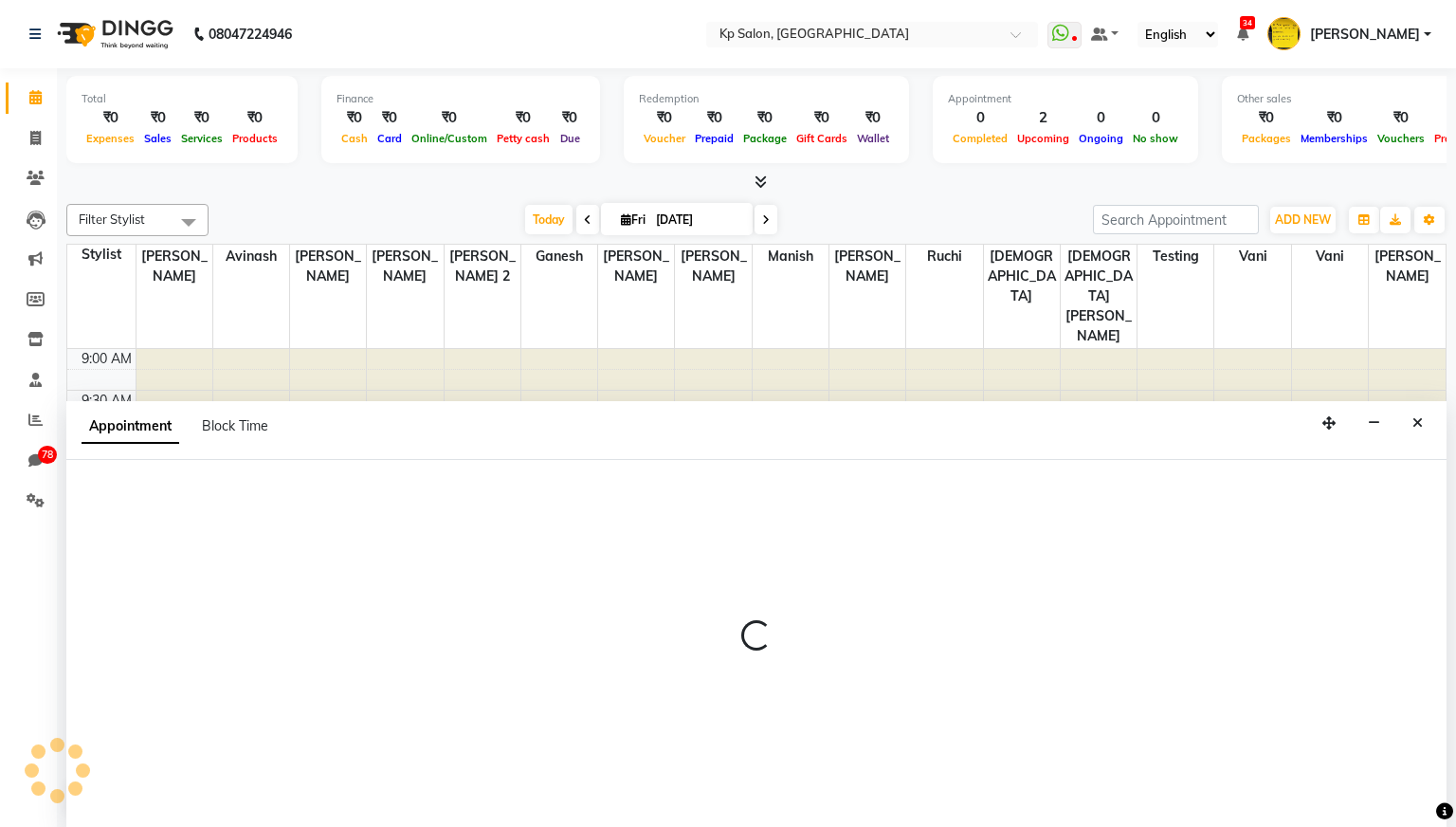 scroll, scrollTop: 1, scrollLeft: 0, axis: vertical 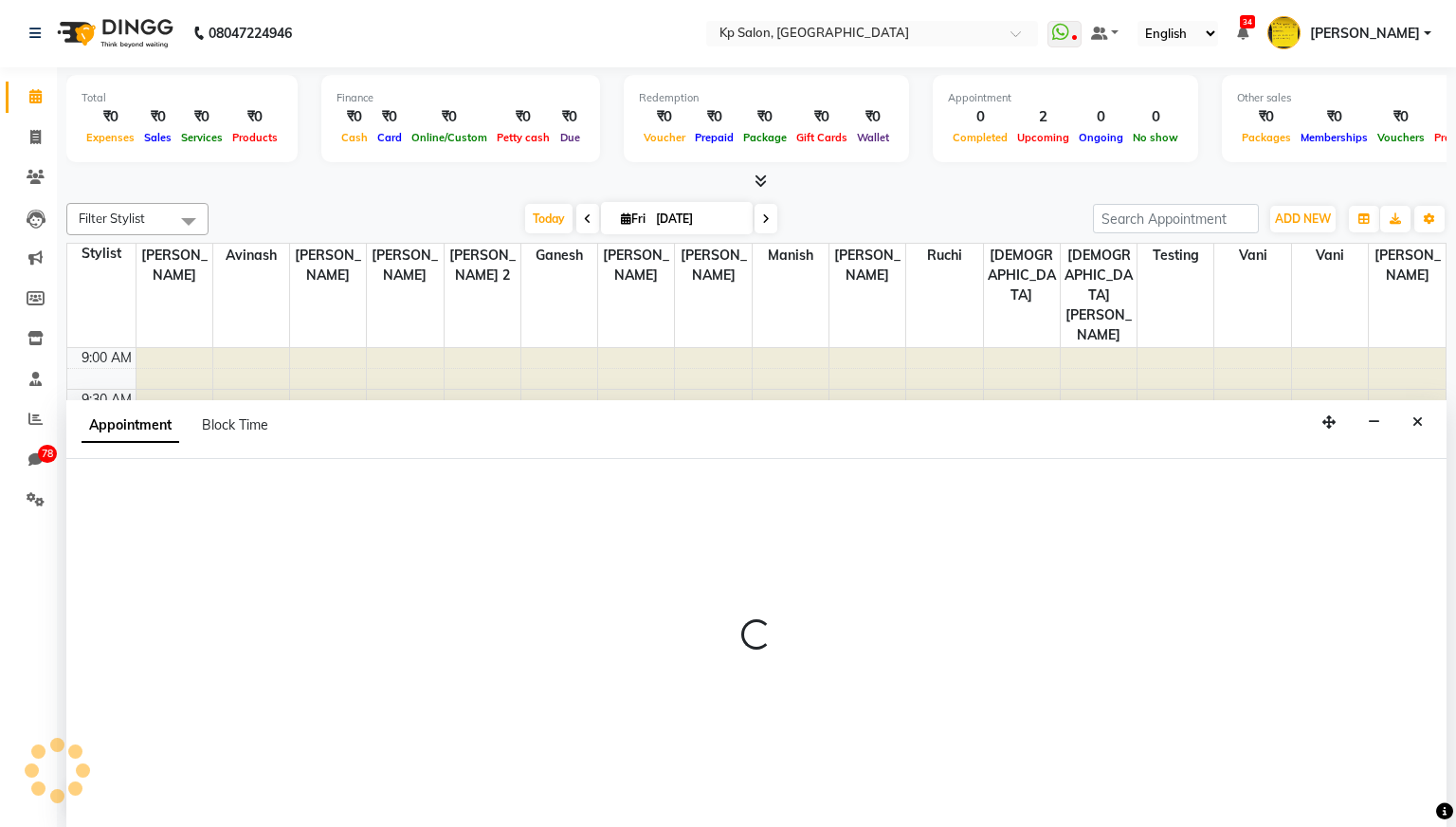 select on "1080" 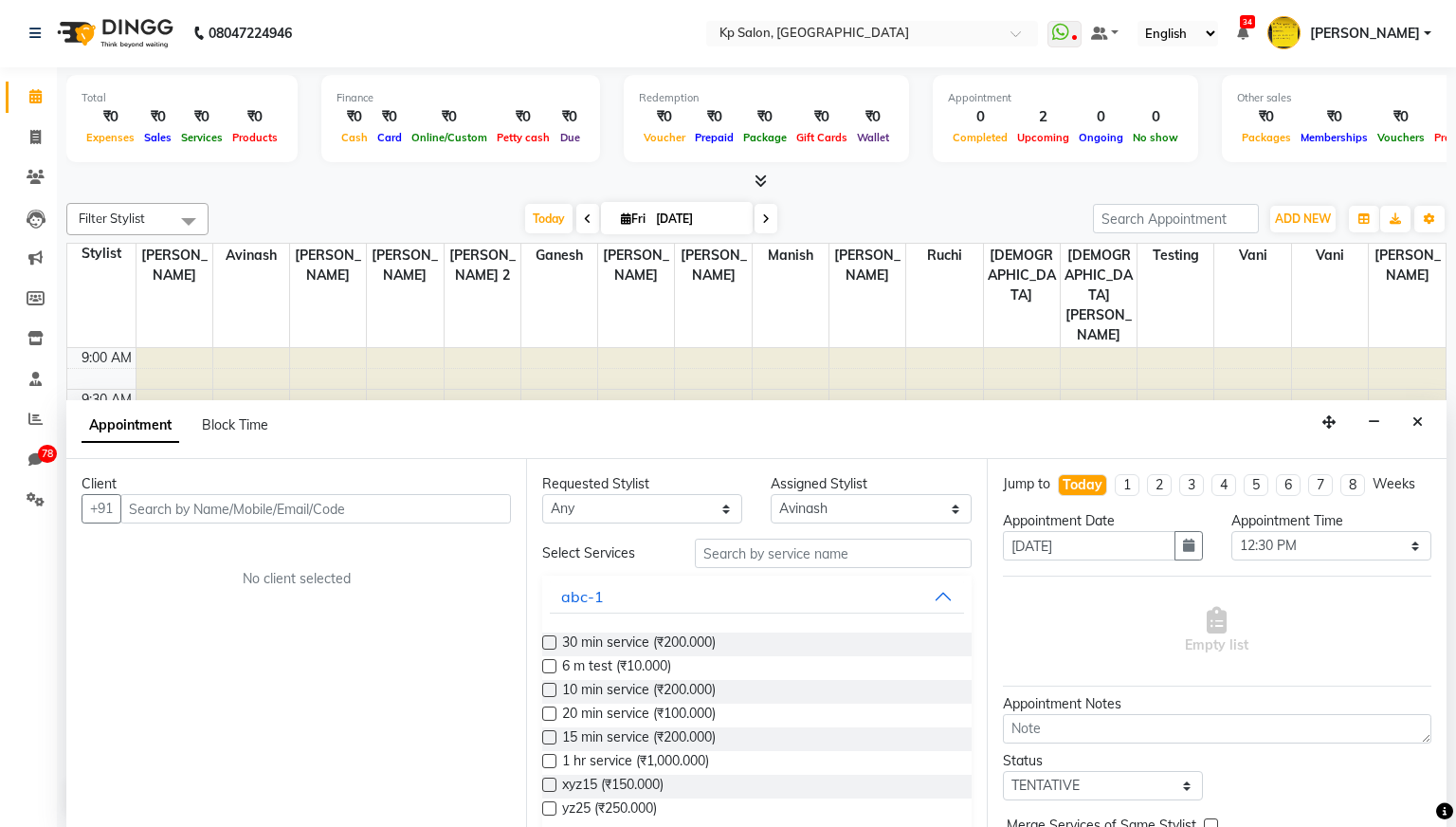 click at bounding box center [316, 508] 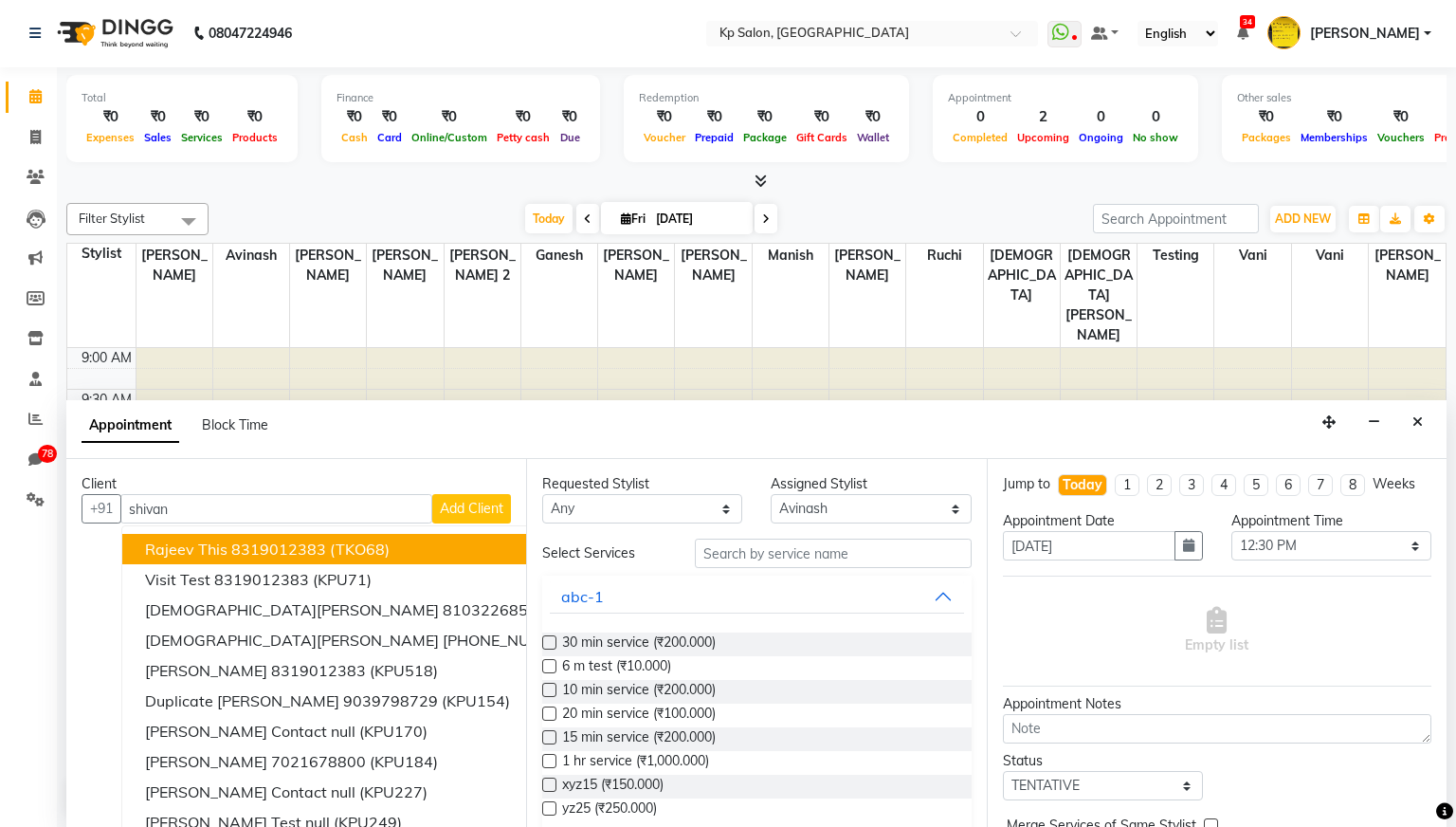 type on "[DEMOGRAPHIC_DATA]" 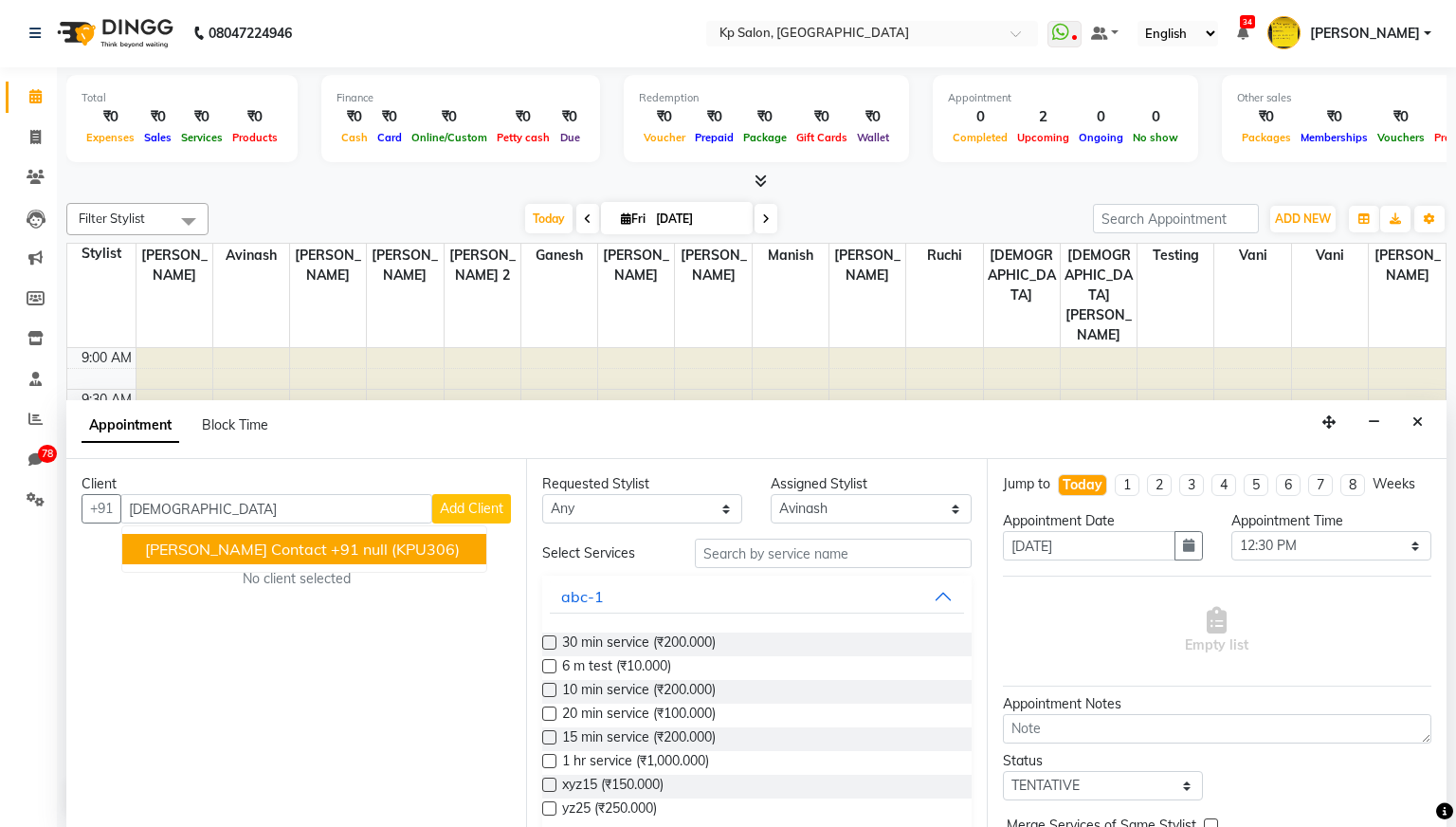 click on "+91  null" at bounding box center (359, 549) 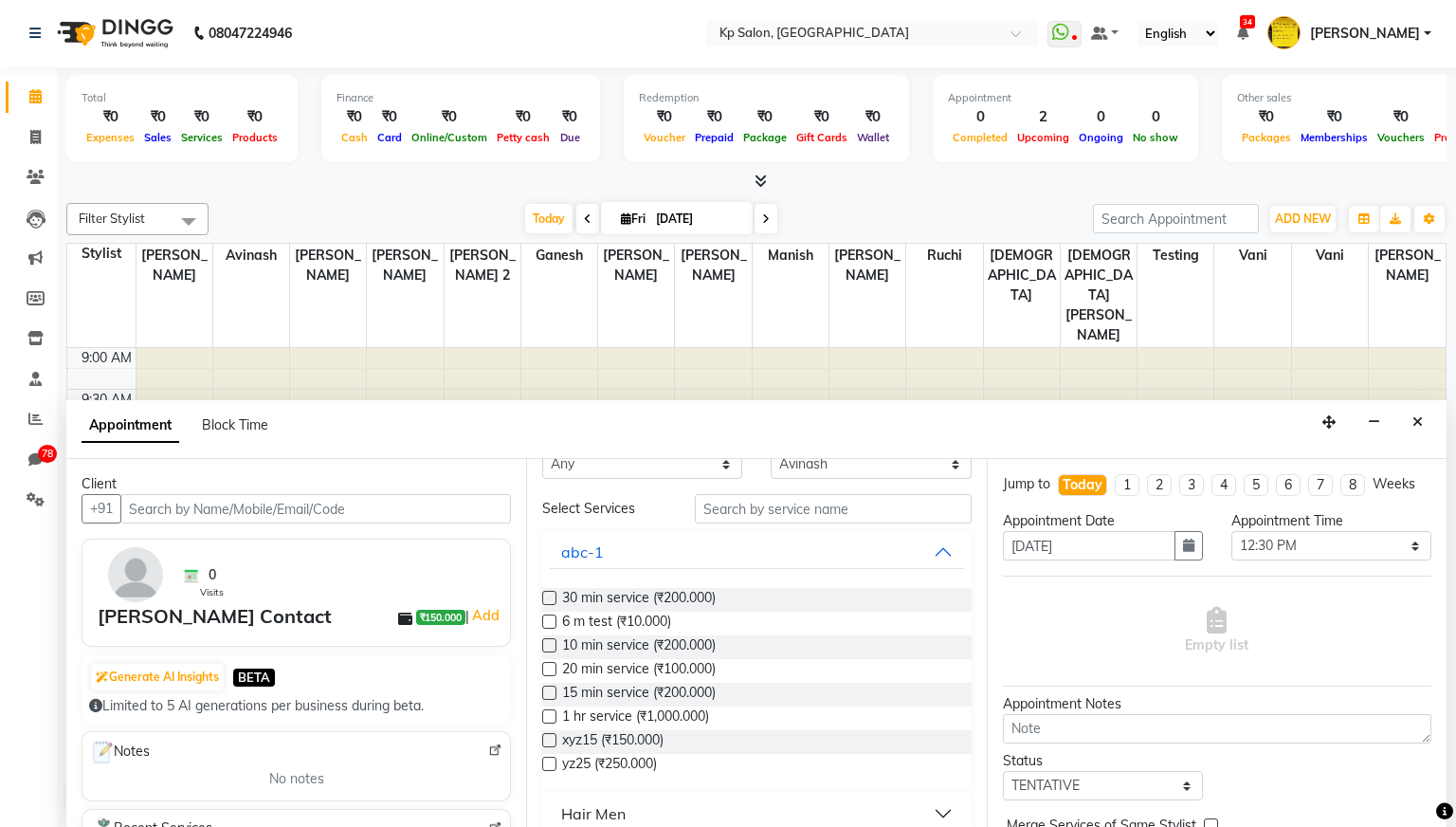 scroll, scrollTop: 48, scrollLeft: 0, axis: vertical 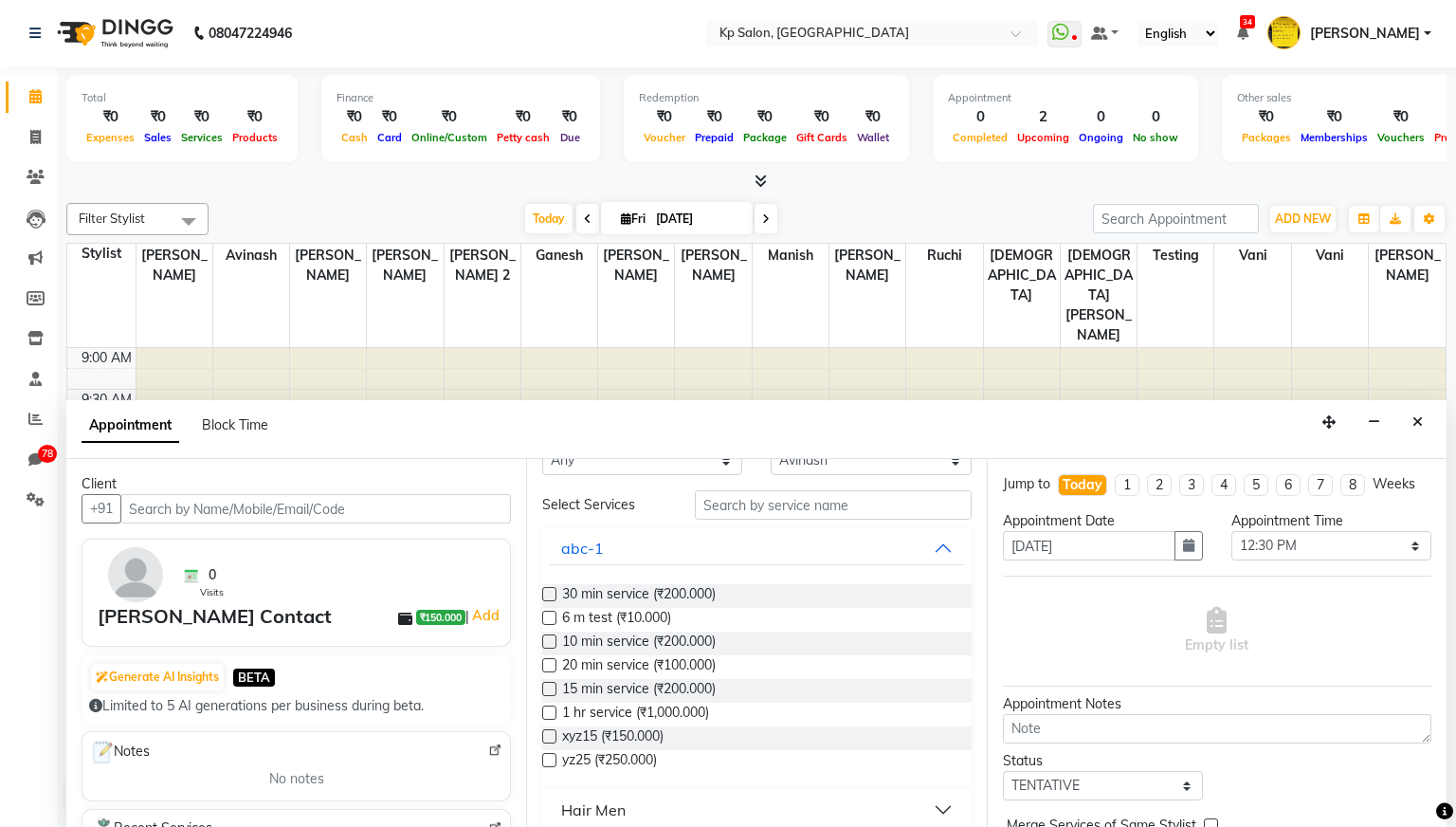 click at bounding box center [549, 712] 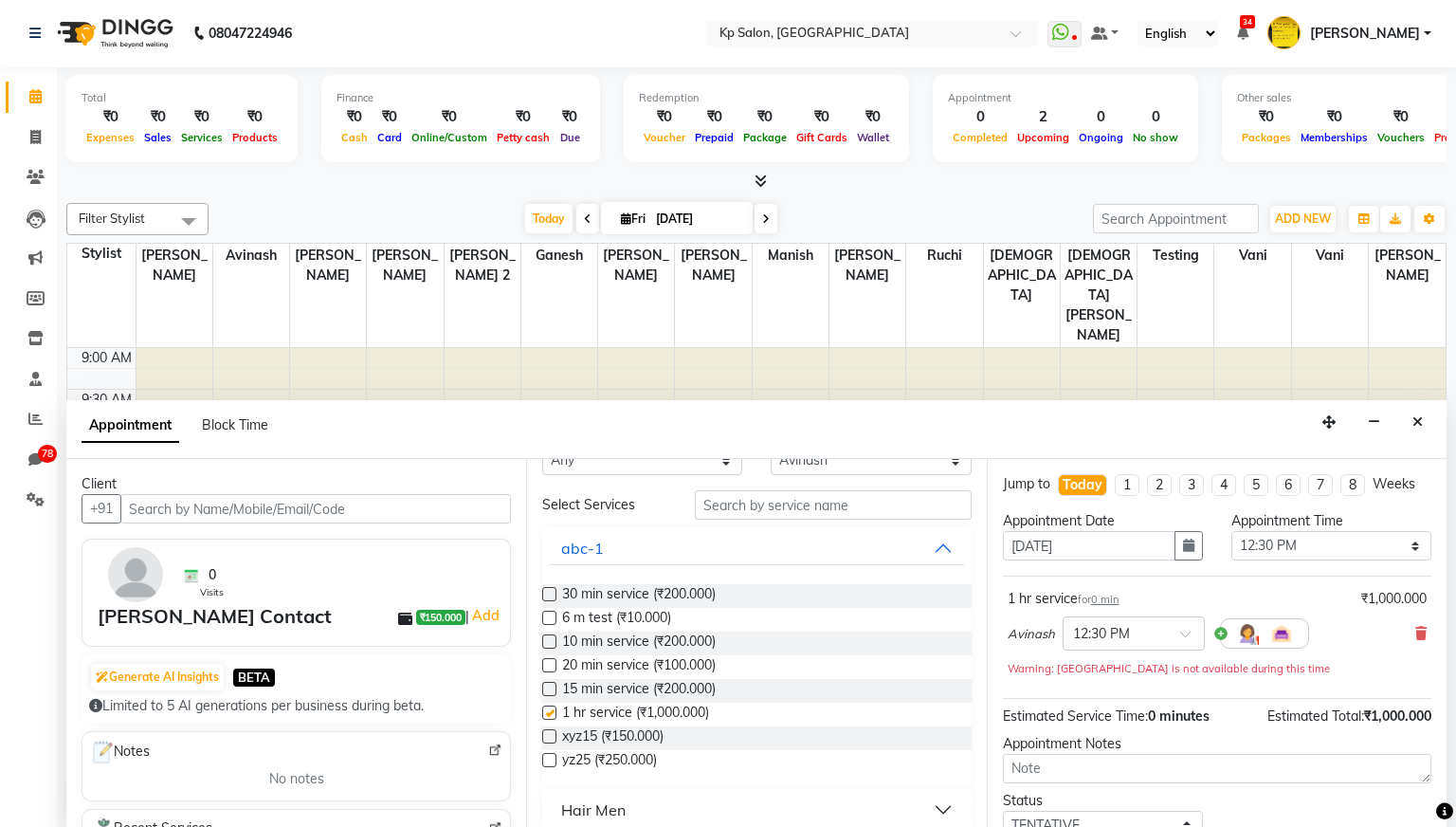 checkbox on "false" 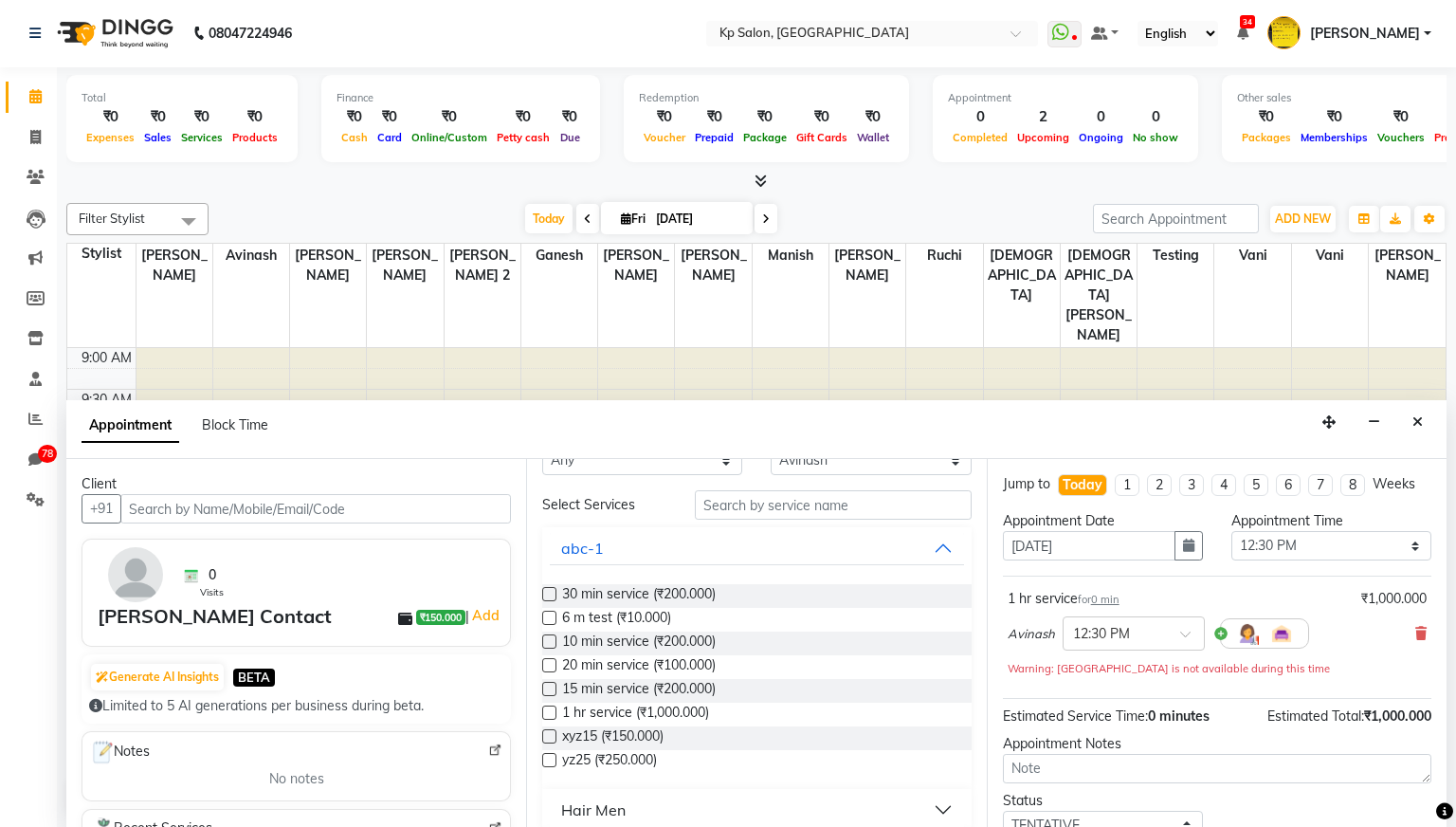 click at bounding box center (549, 689) 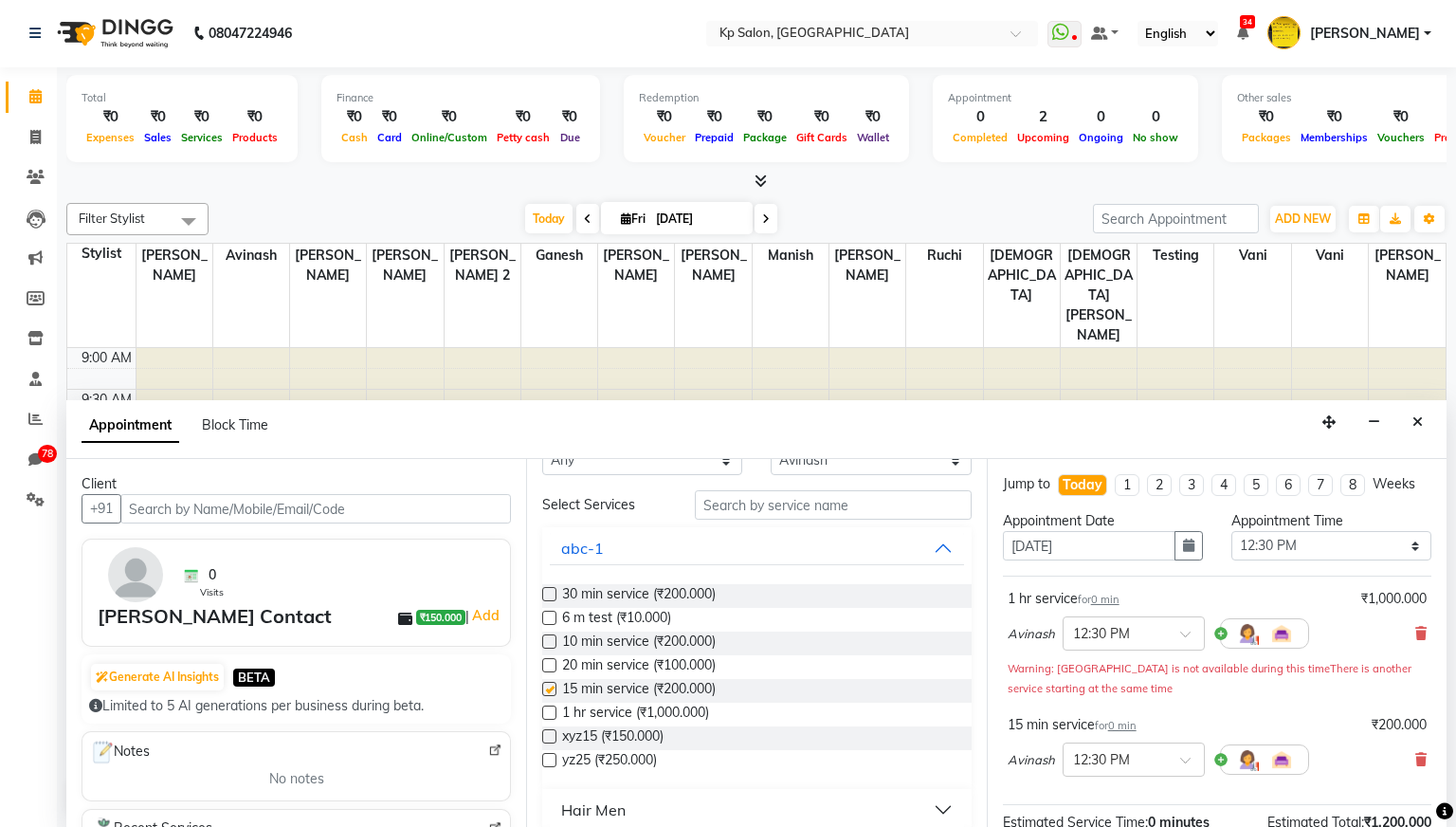 checkbox on "false" 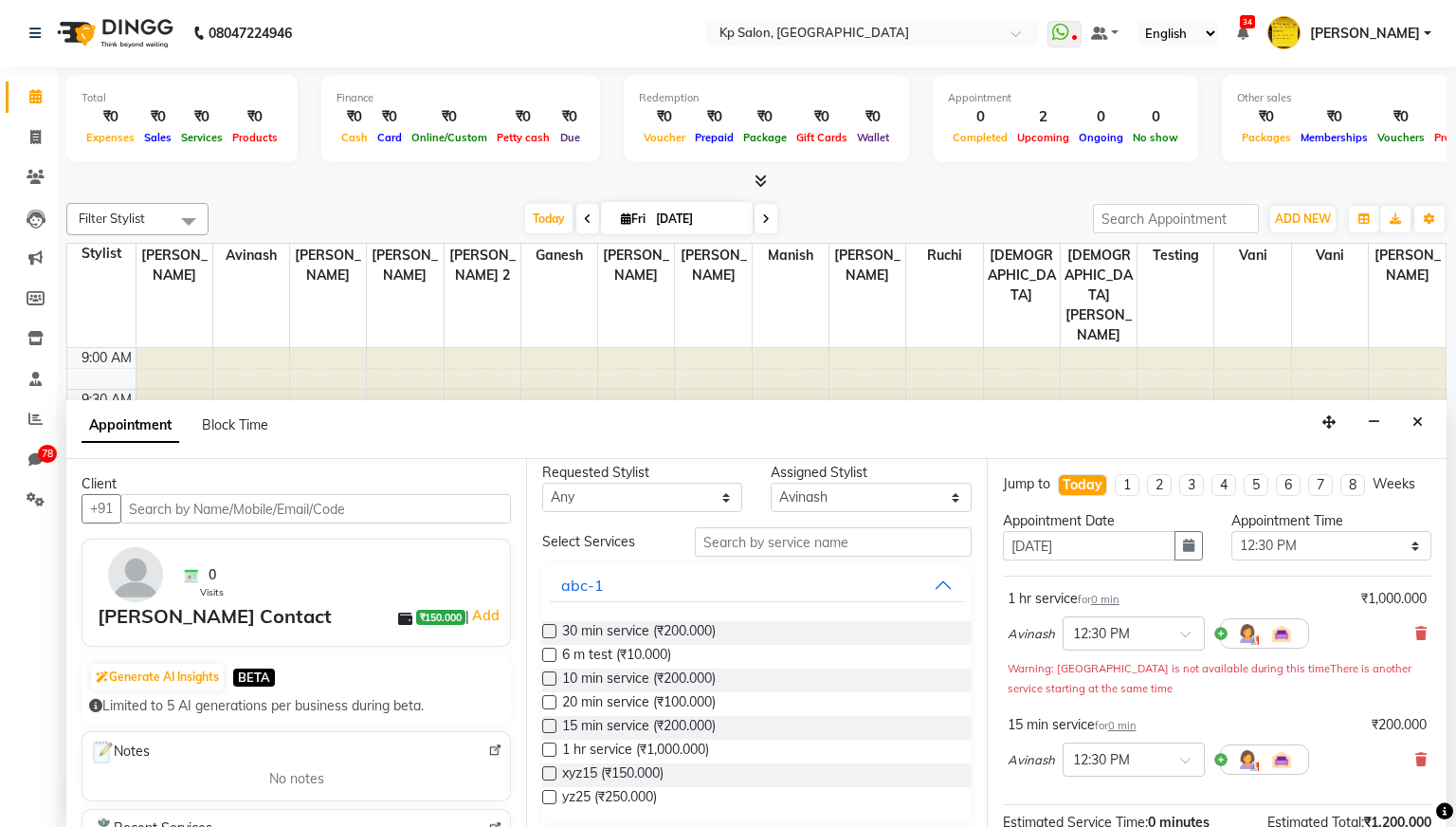 scroll, scrollTop: 0, scrollLeft: 0, axis: both 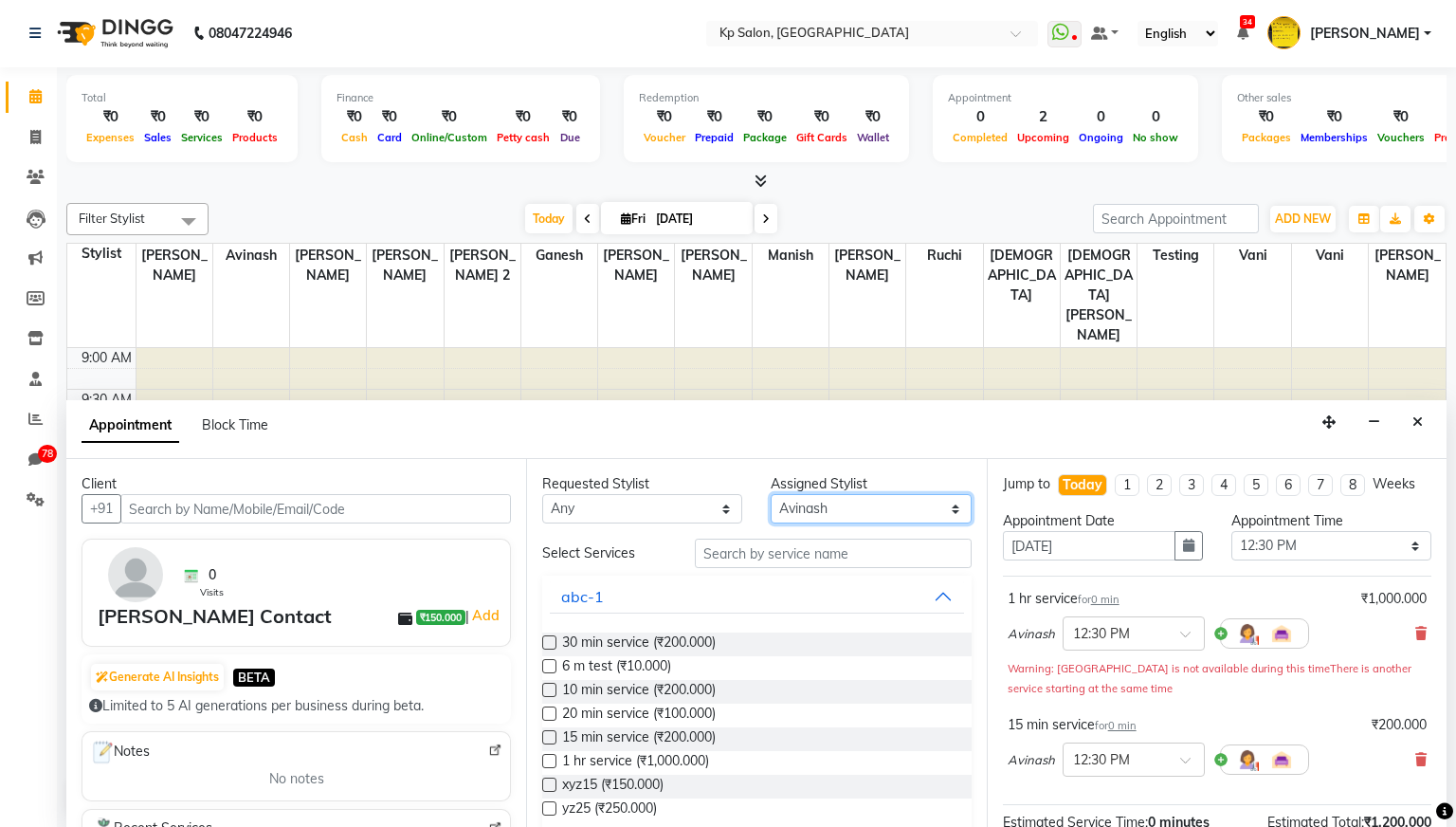 click on "Select [PERSON_NAME] Avinash [PERSON_NAME] [PERSON_NAME] 2 [PERSON_NAME] Krishna [PERSON_NAME] [PERSON_NAME][DEMOGRAPHIC_DATA][PERSON_NAME] Test [DEMOGRAPHIC_DATA][PERSON_NAME] [PERSON_NAME] [PERSON_NAME] testing" at bounding box center (870, 508) 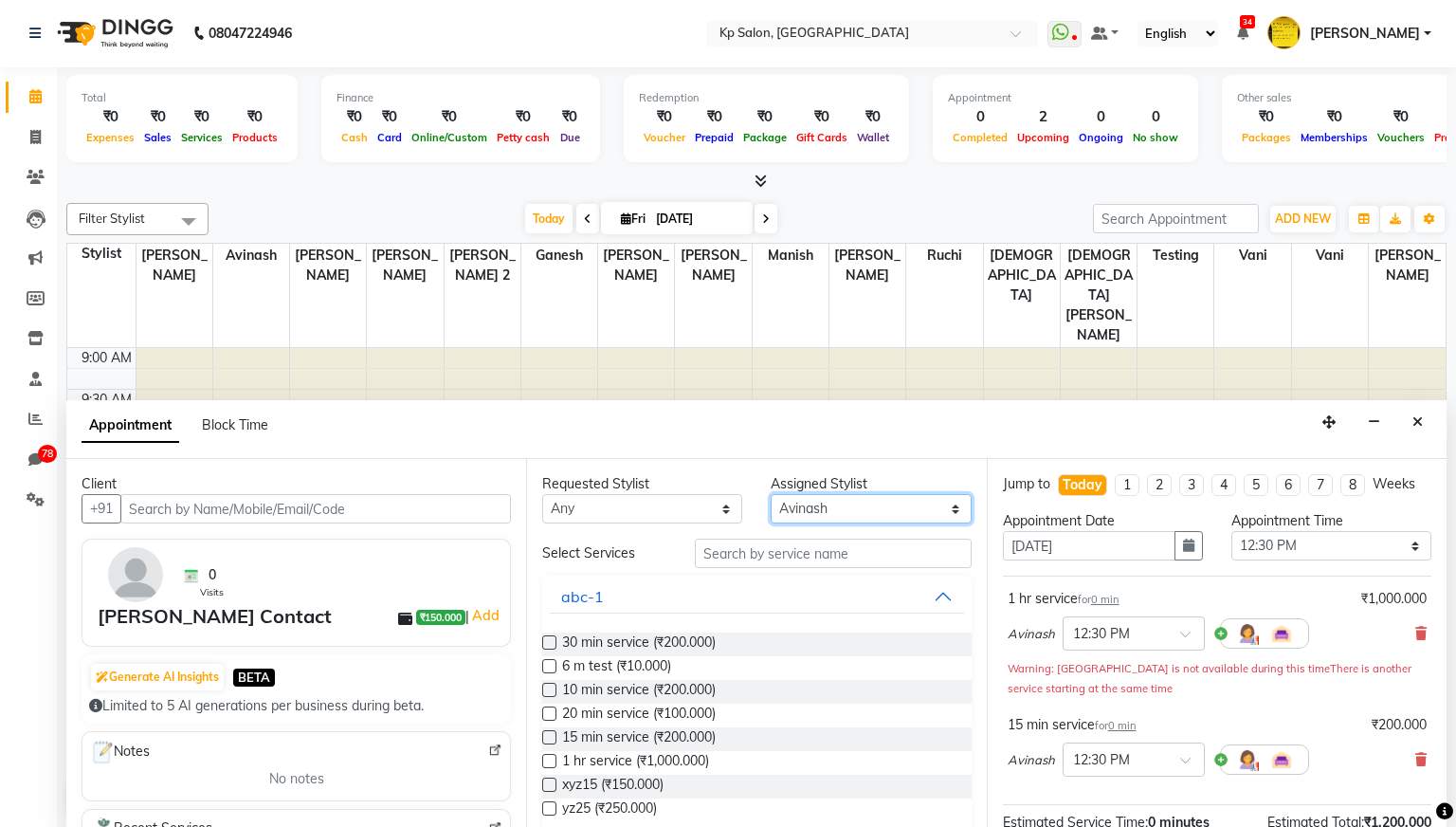 select on "1407" 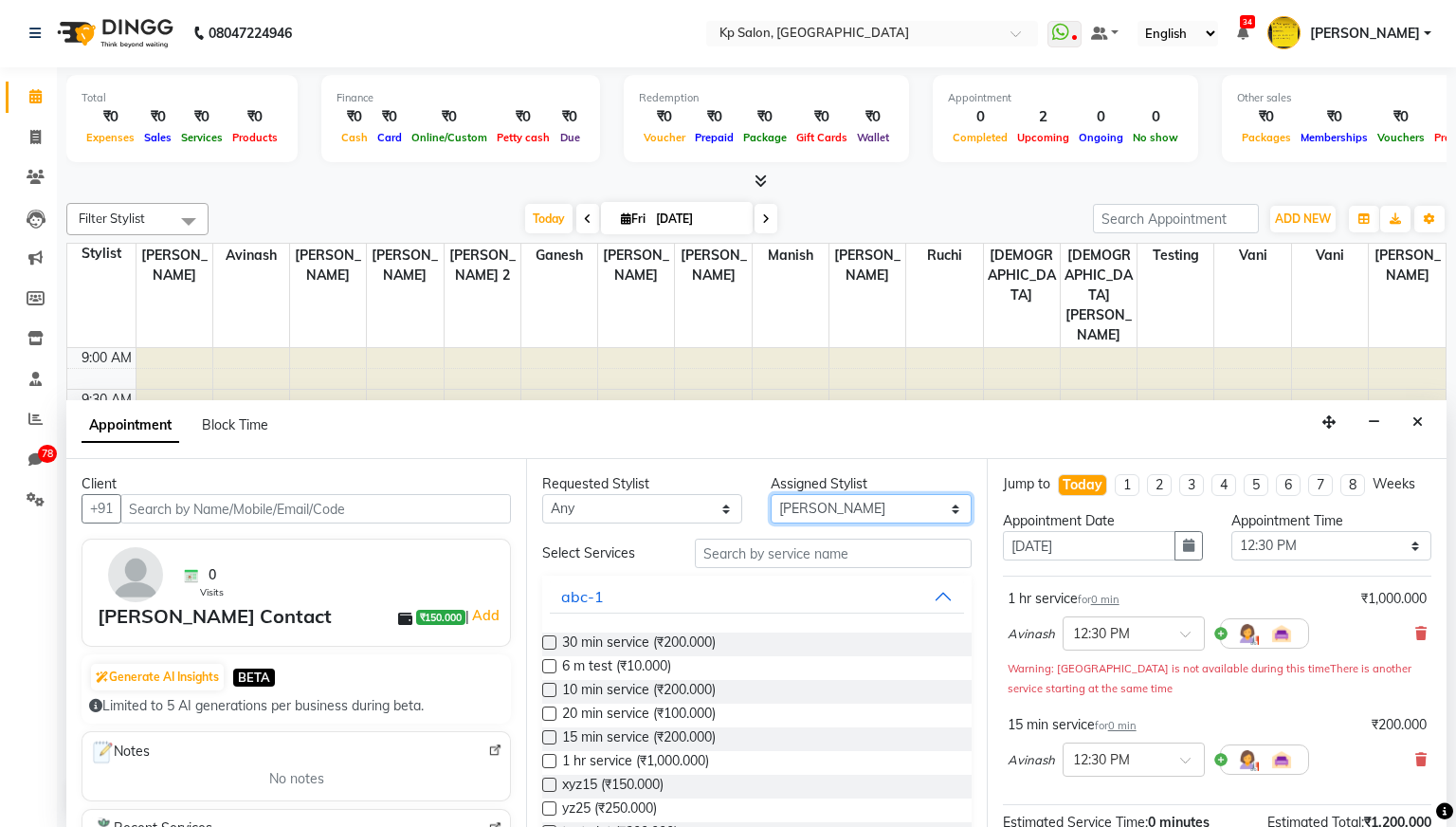 scroll, scrollTop: 44, scrollLeft: 0, axis: vertical 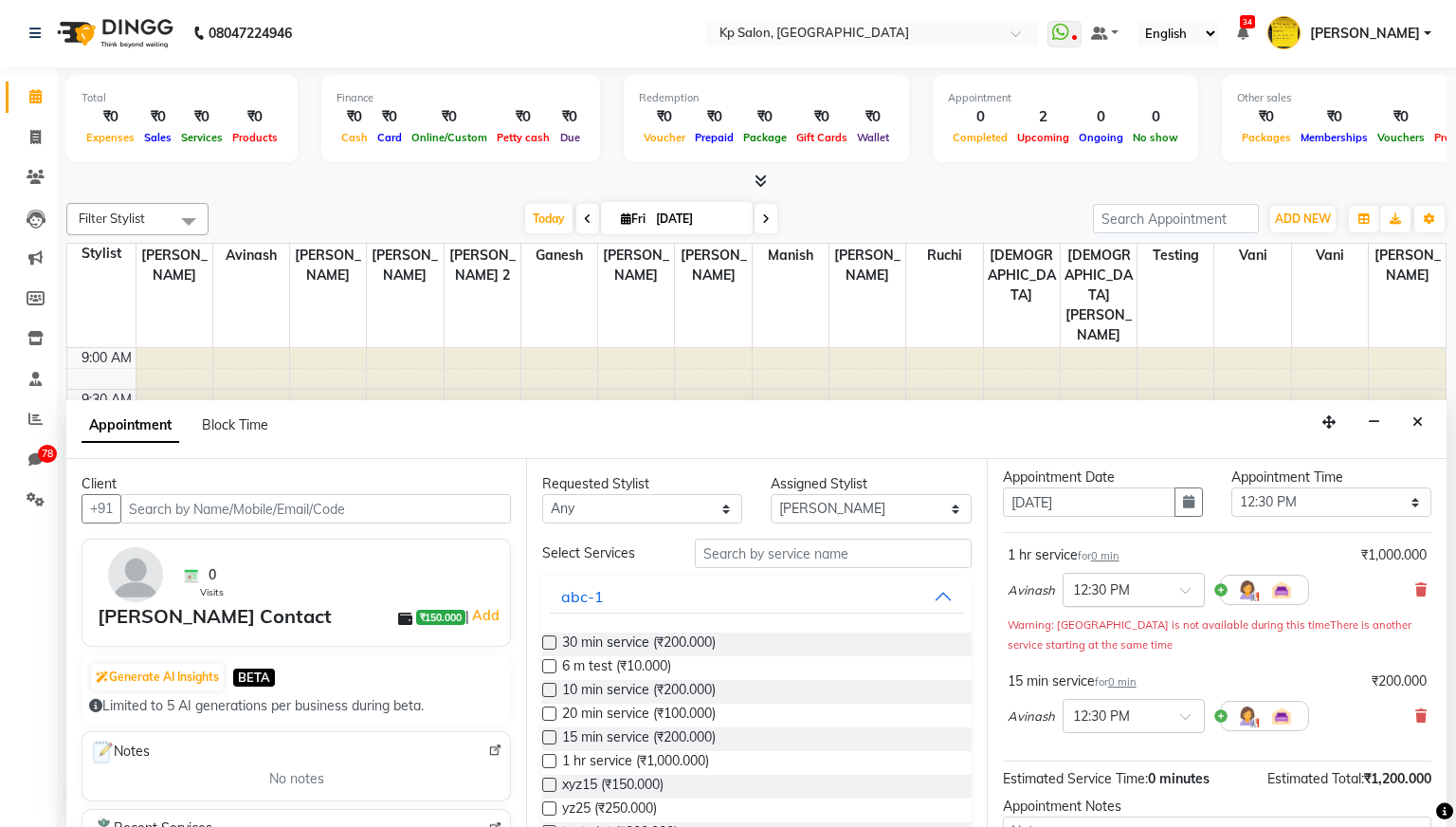 click at bounding box center (1134, 588) 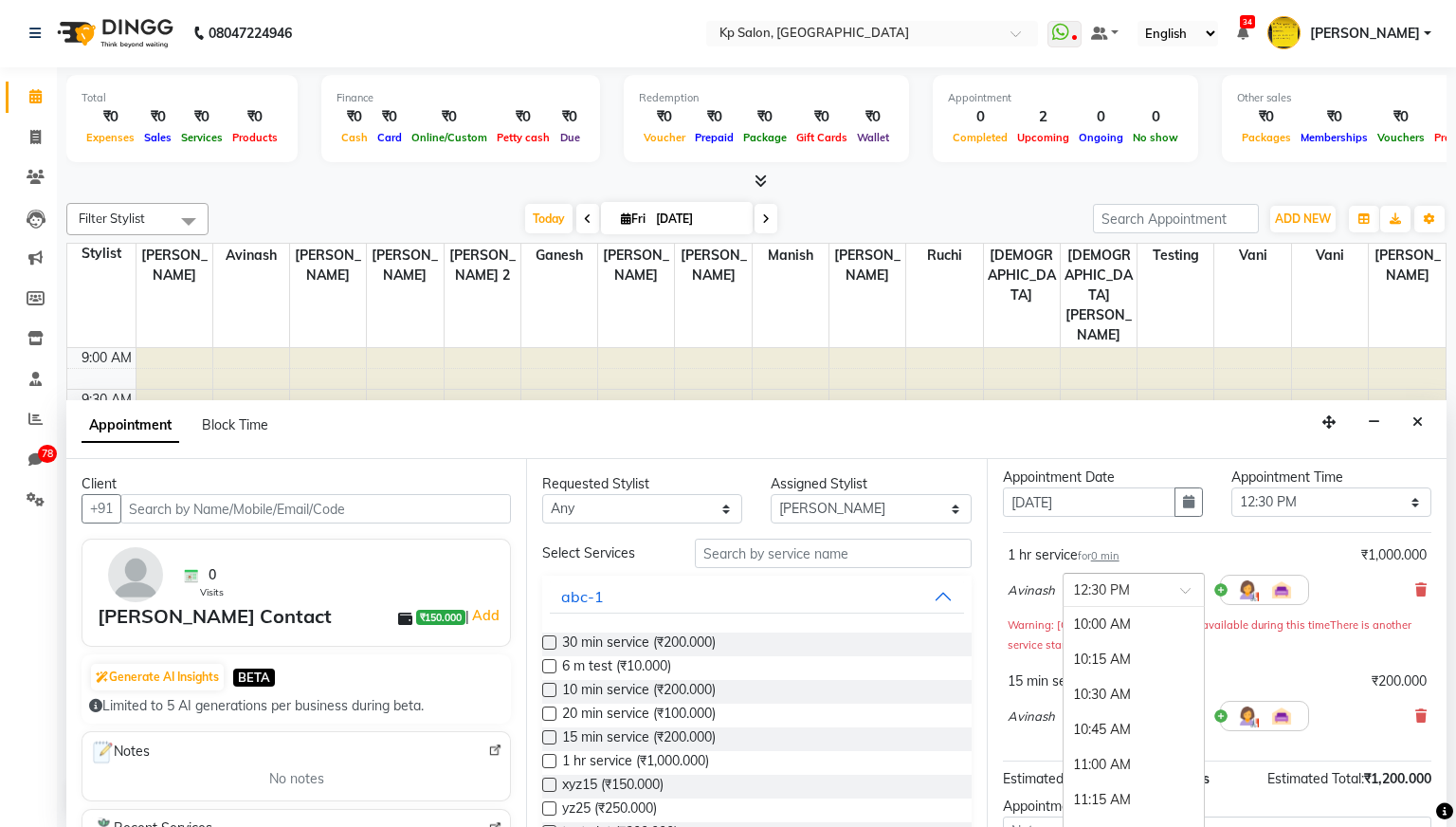 scroll, scrollTop: 351, scrollLeft: 0, axis: vertical 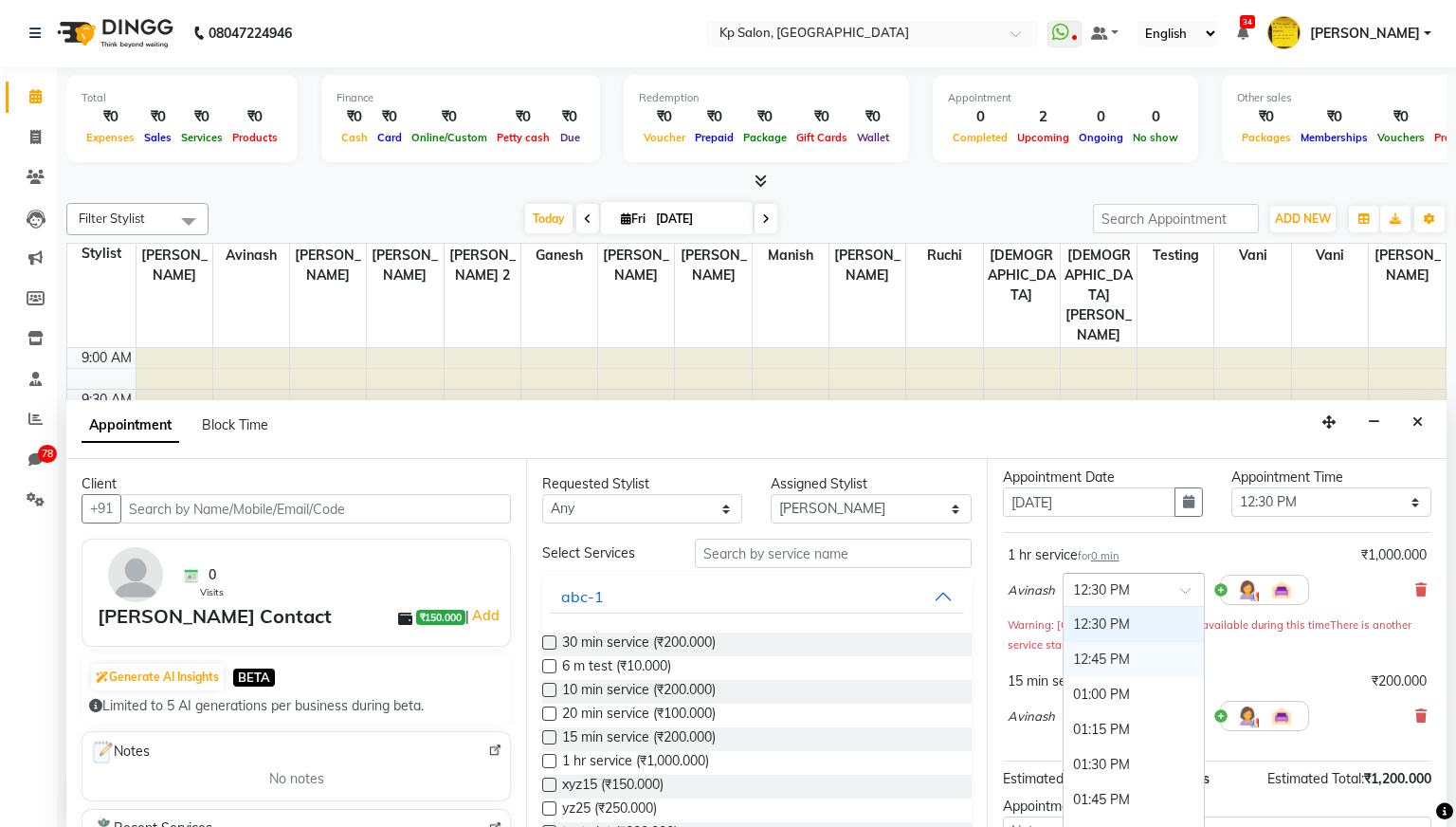 click on "12:45 PM" at bounding box center (1134, 659) 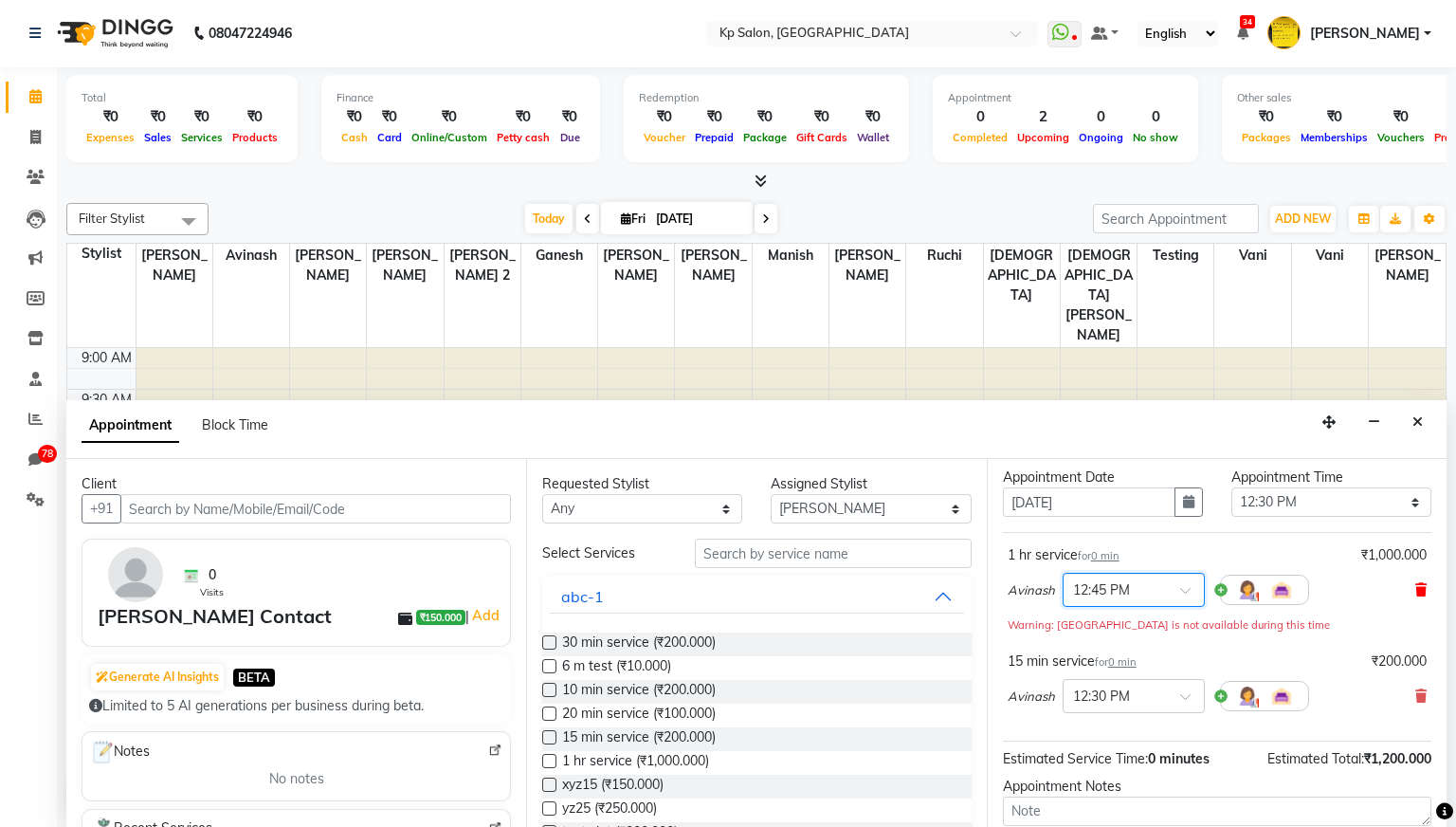 click at bounding box center [1421, 590] 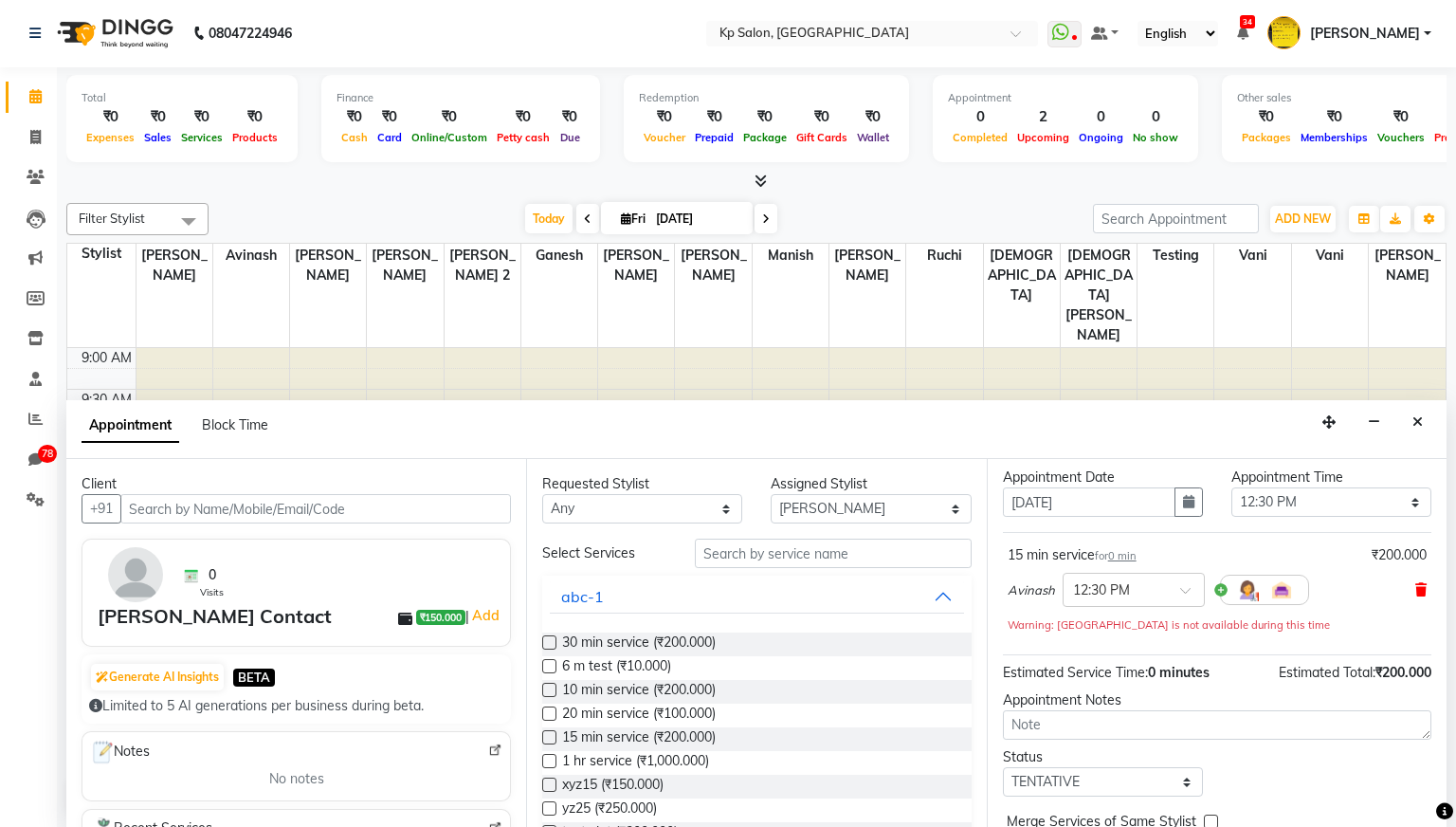 click at bounding box center [1421, 590] 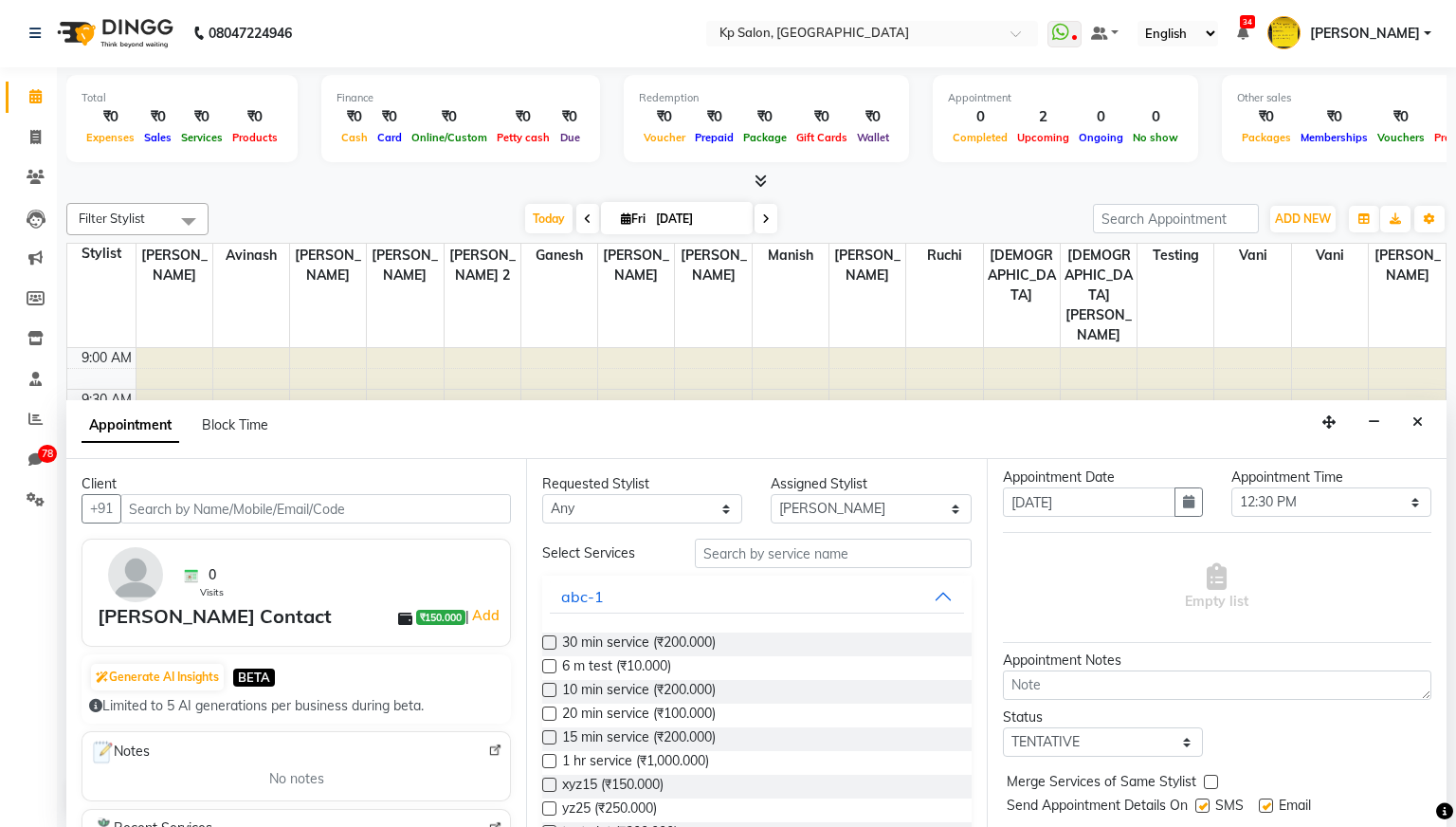 click at bounding box center [549, 761] 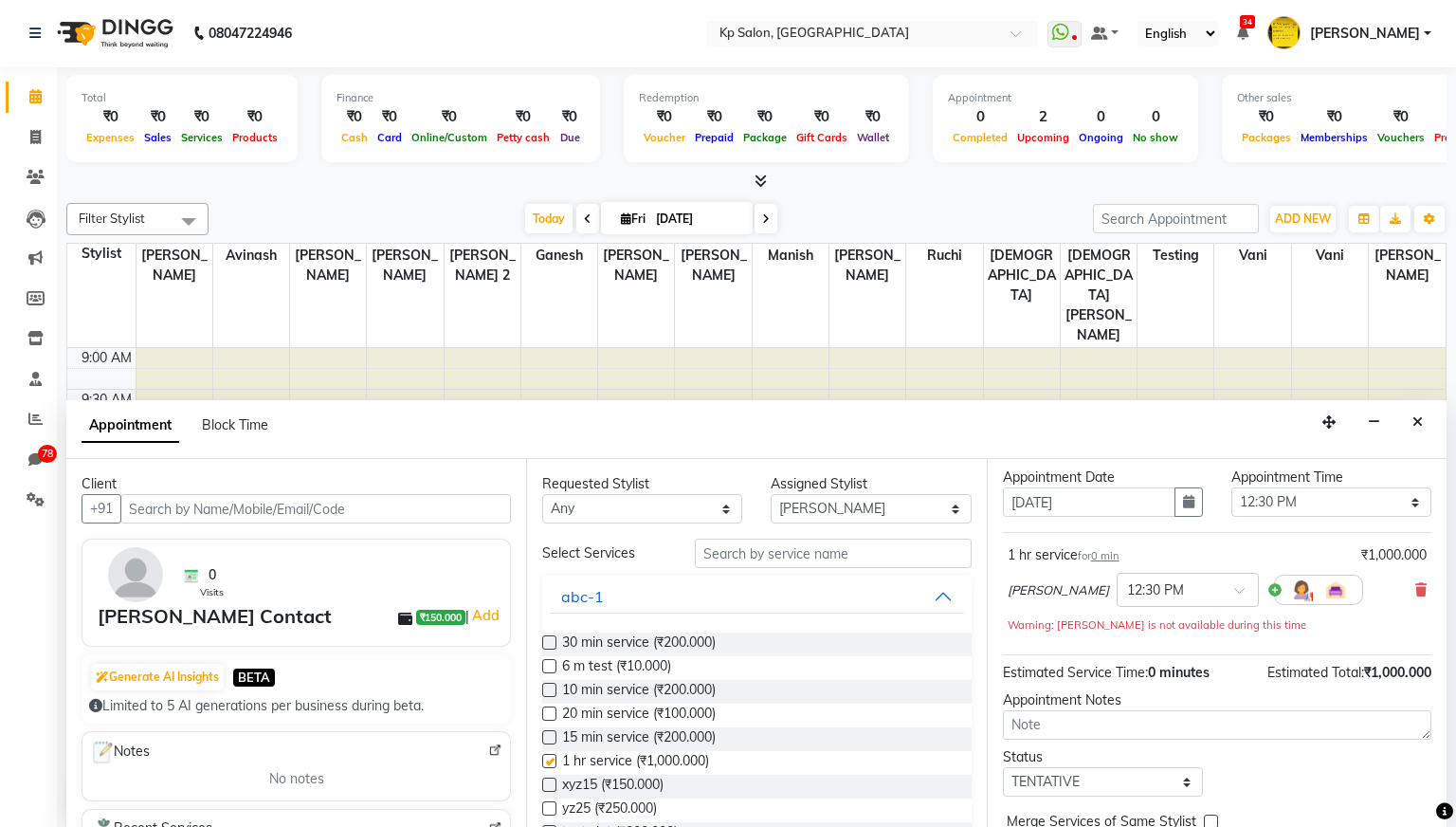 checkbox on "false" 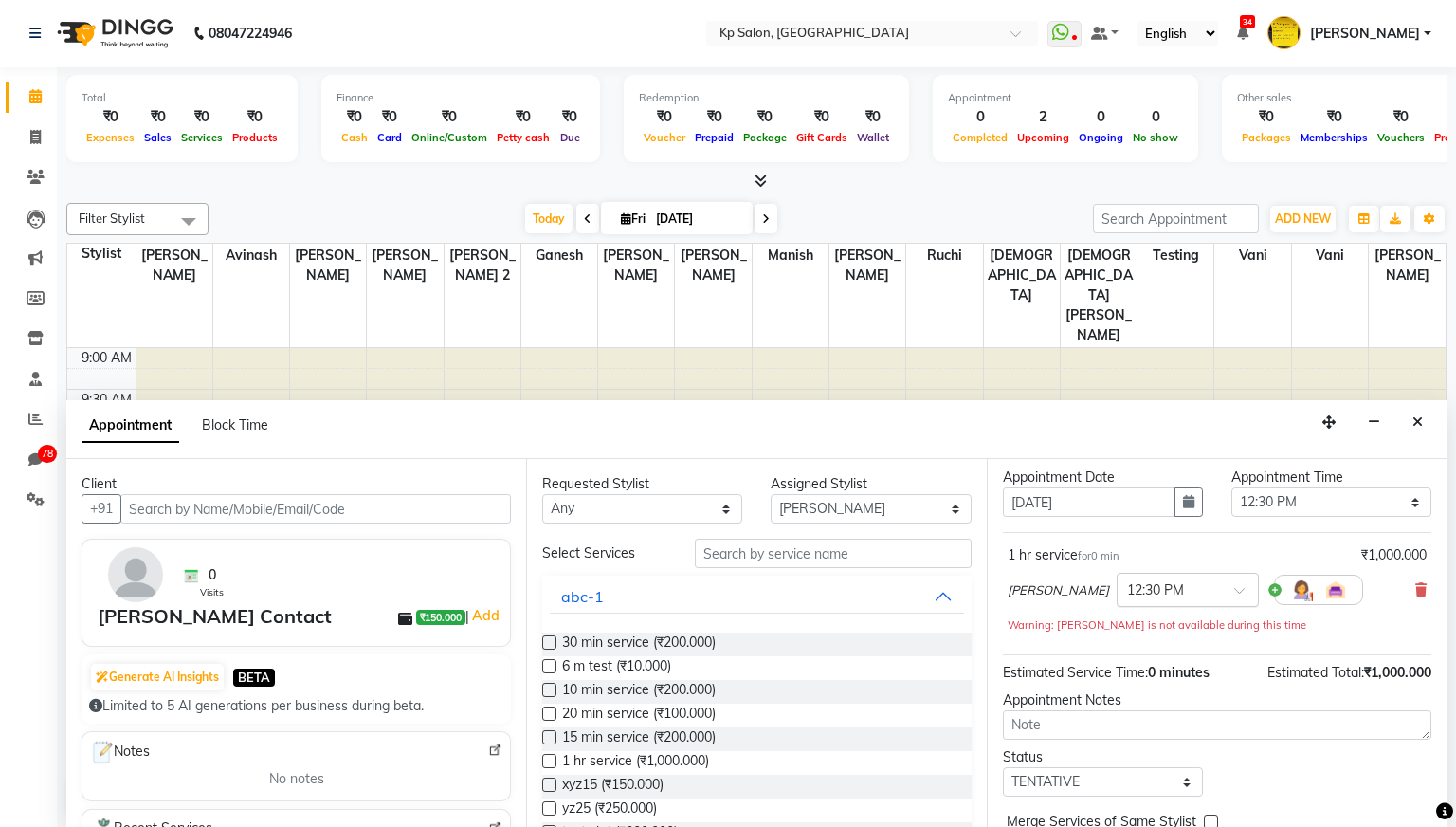 click at bounding box center (1246, 596) 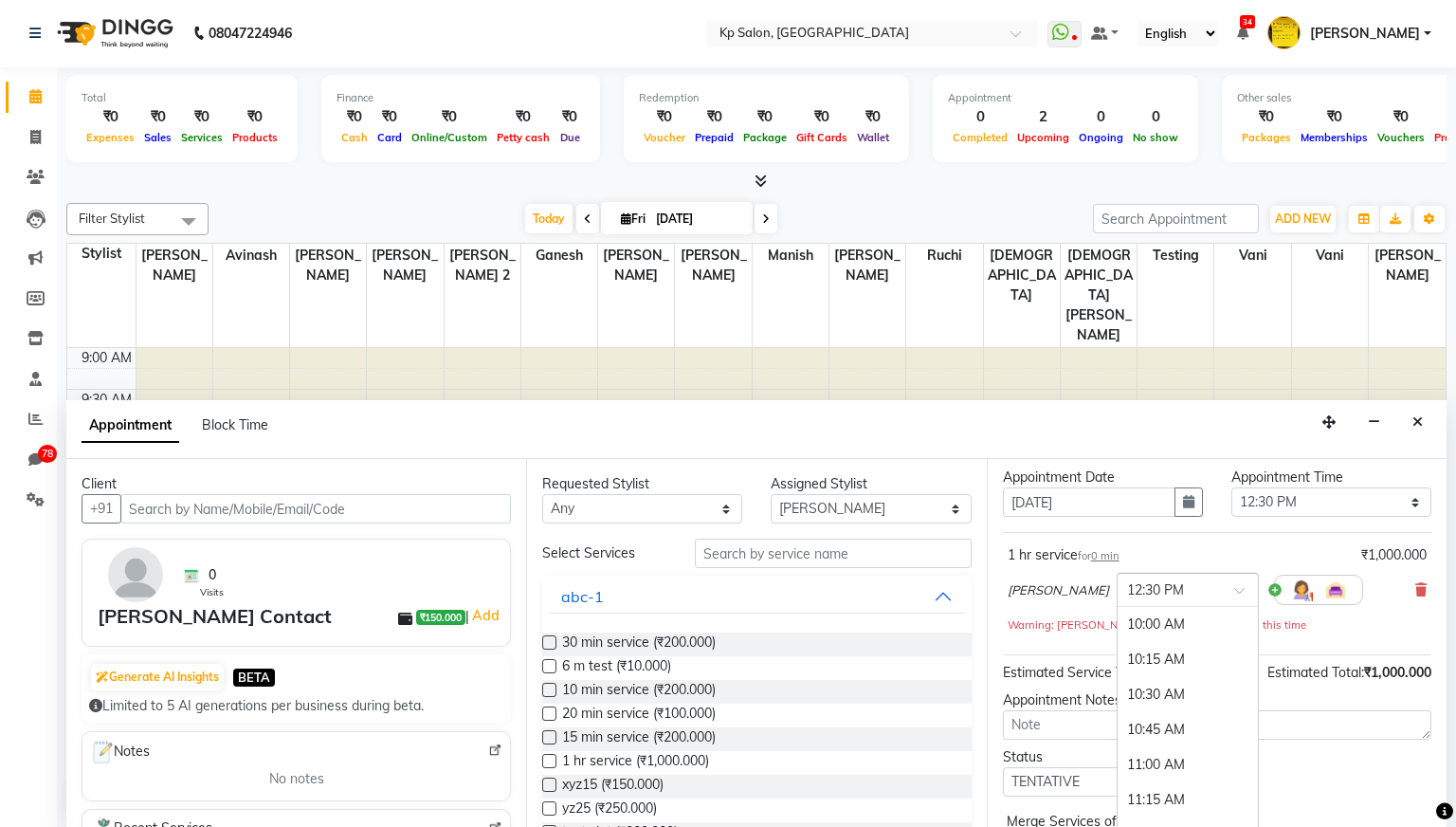 scroll, scrollTop: 351, scrollLeft: 0, axis: vertical 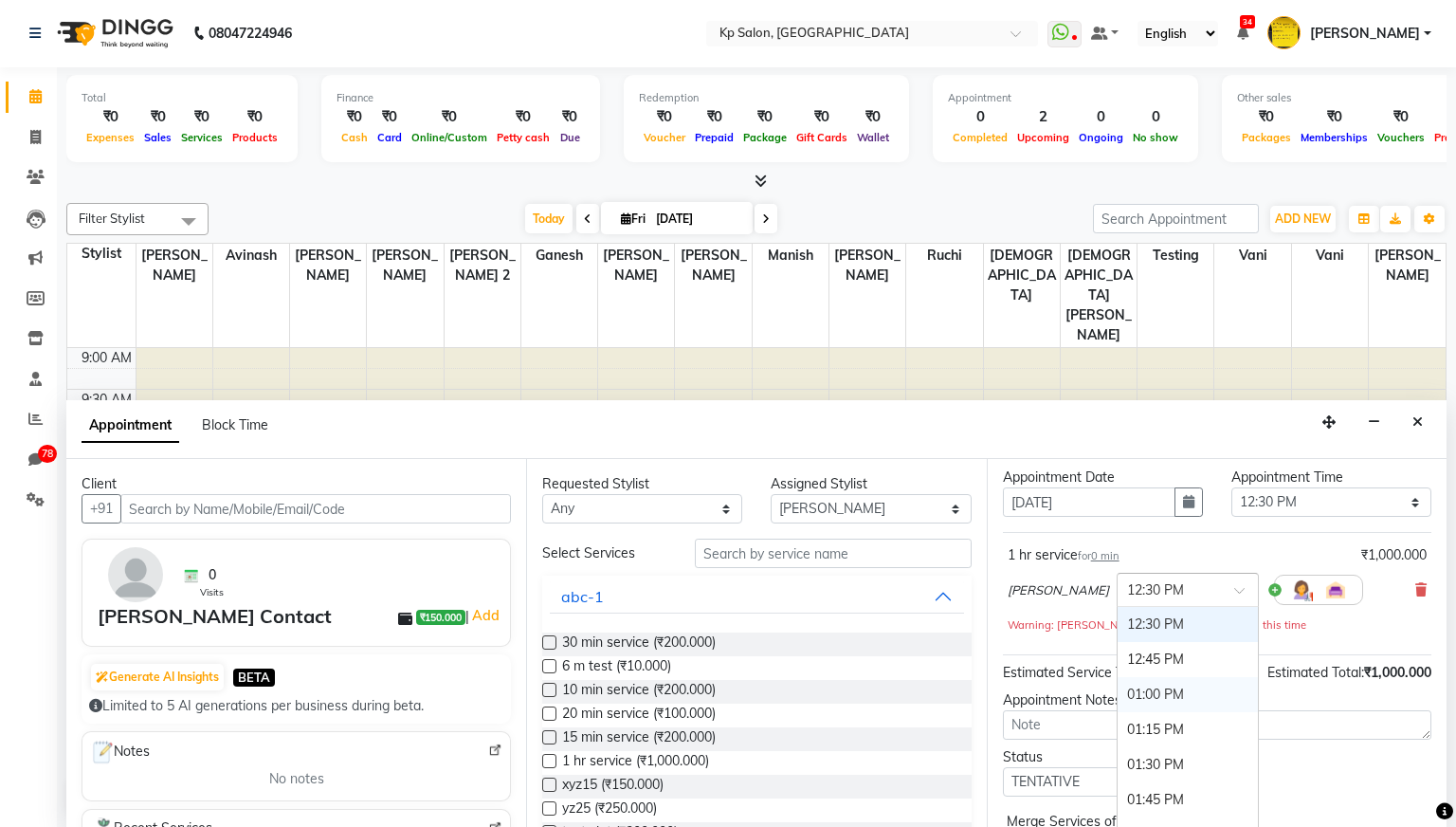 click on "01:00 PM" at bounding box center (1188, 694) 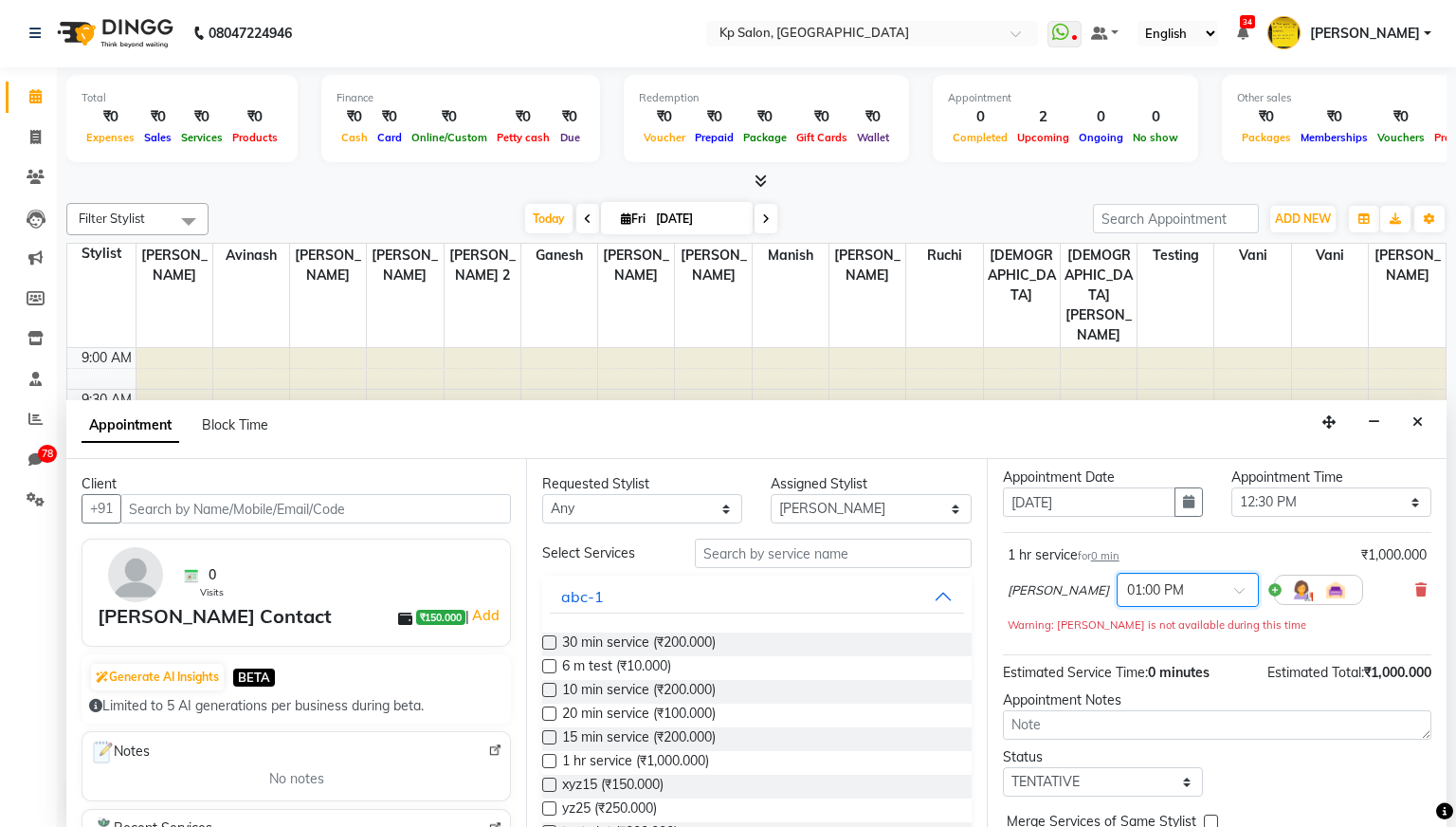 click at bounding box center [1188, 588] 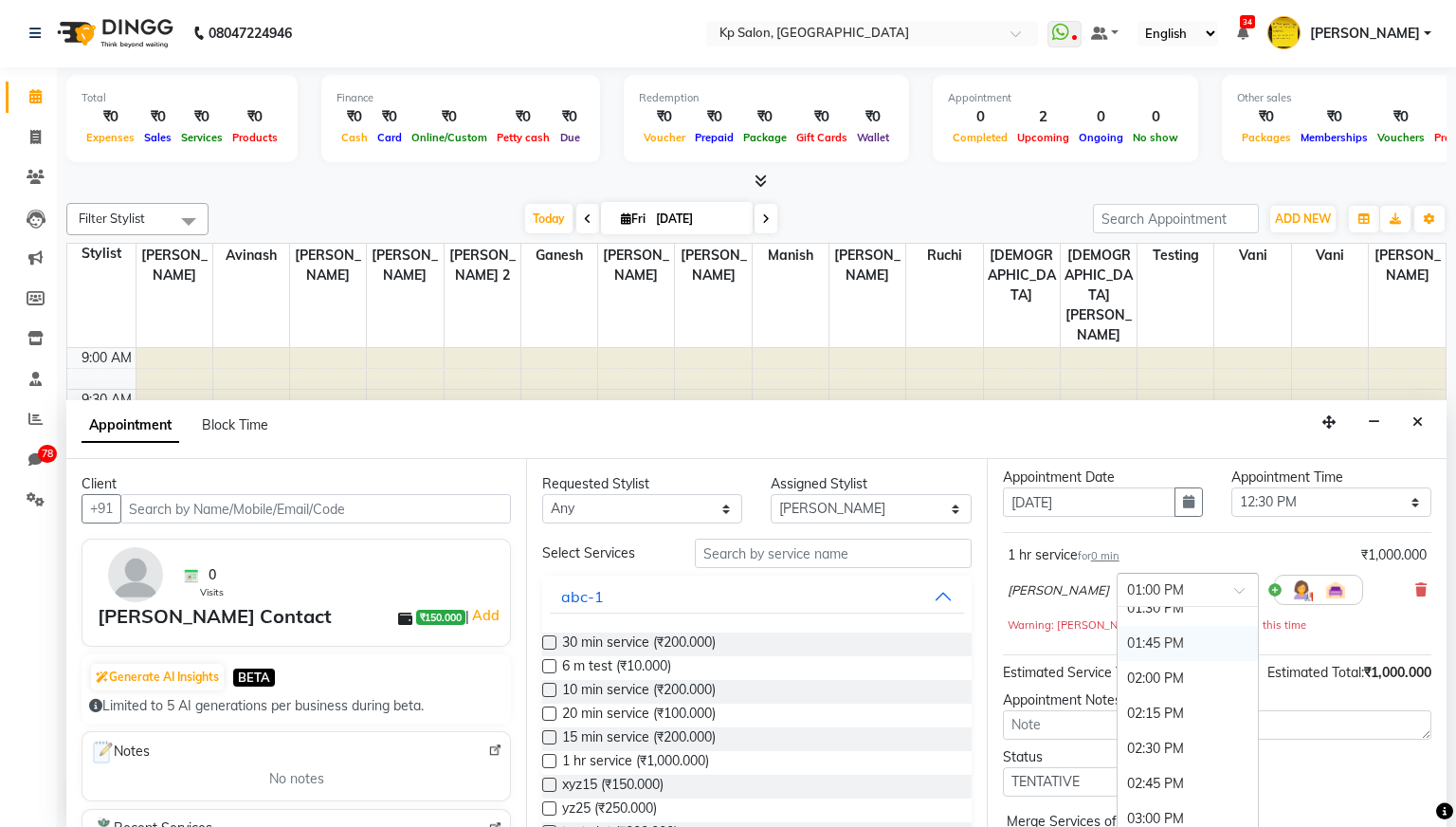 scroll, scrollTop: 519, scrollLeft: 0, axis: vertical 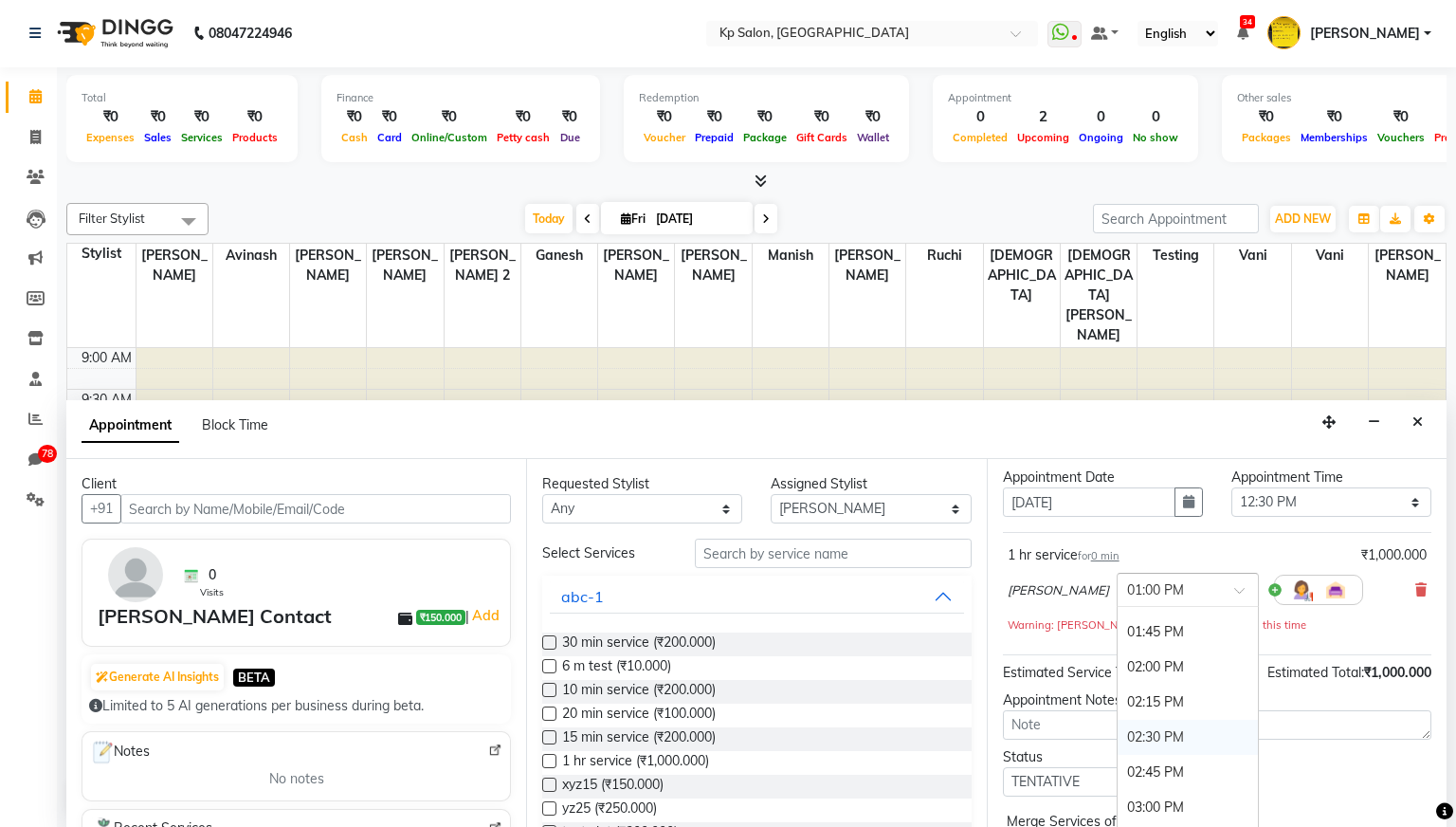 click on "02:30 PM" at bounding box center (1188, 737) 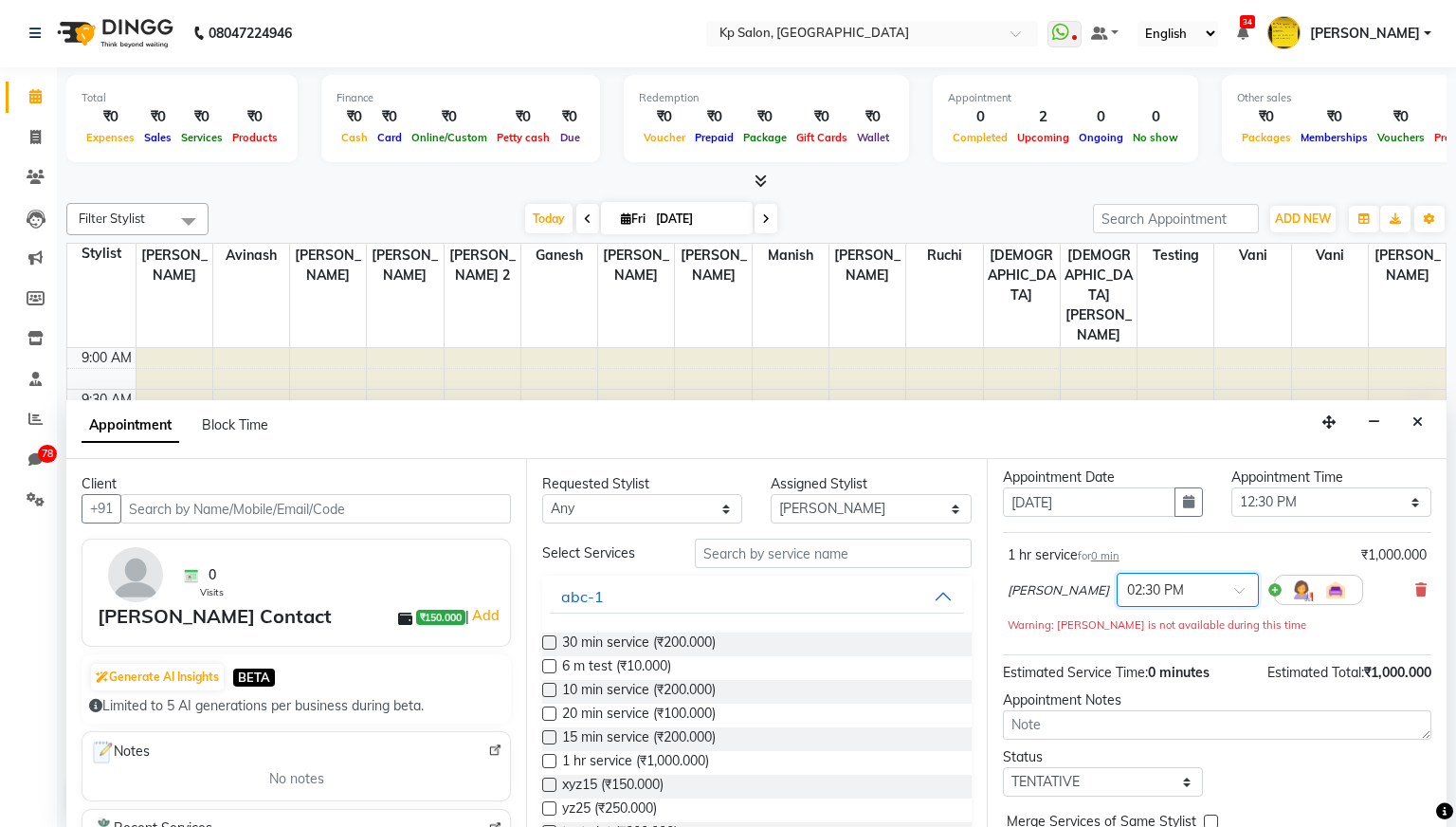 click at bounding box center [549, 737] 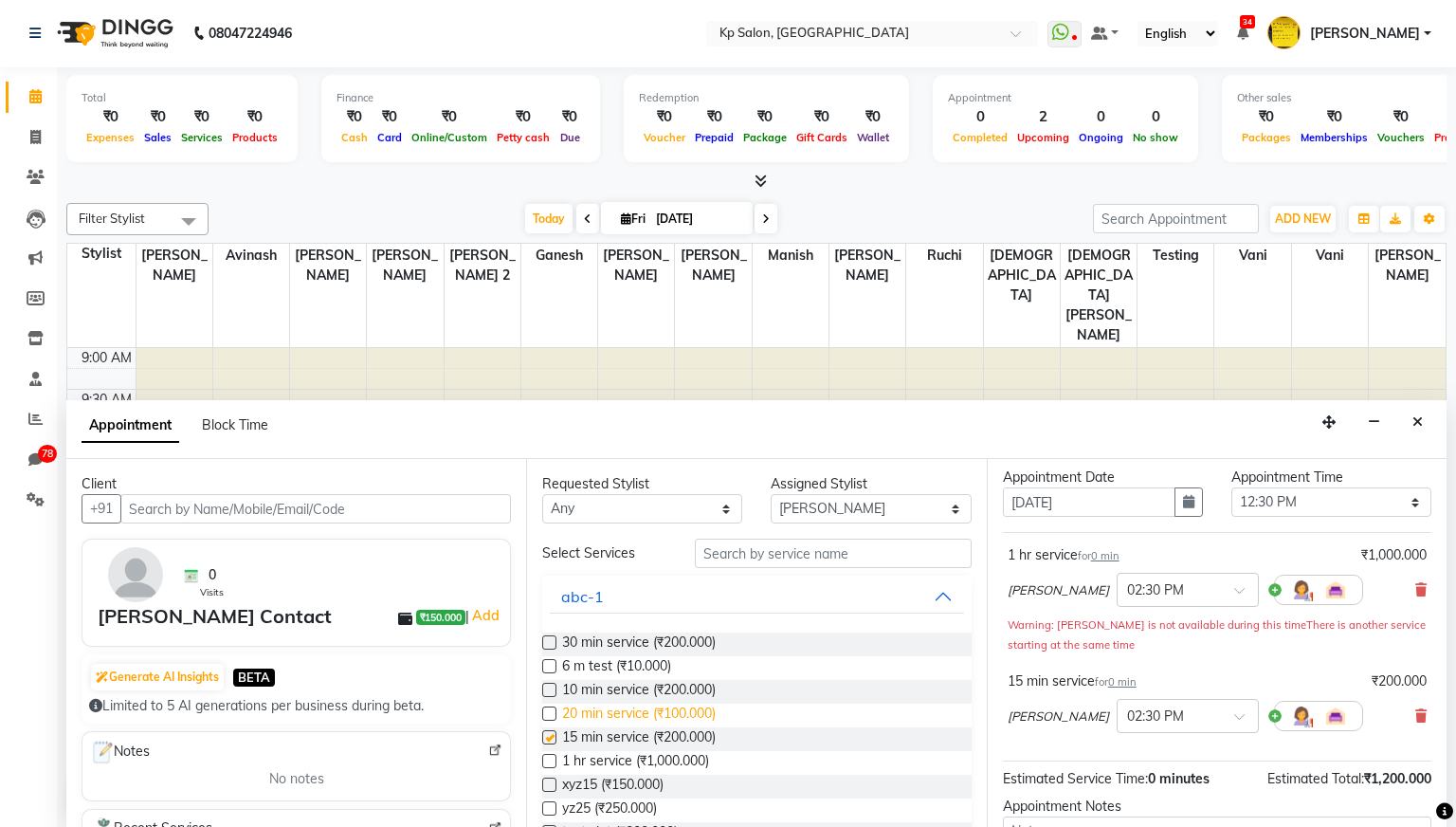 checkbox on "false" 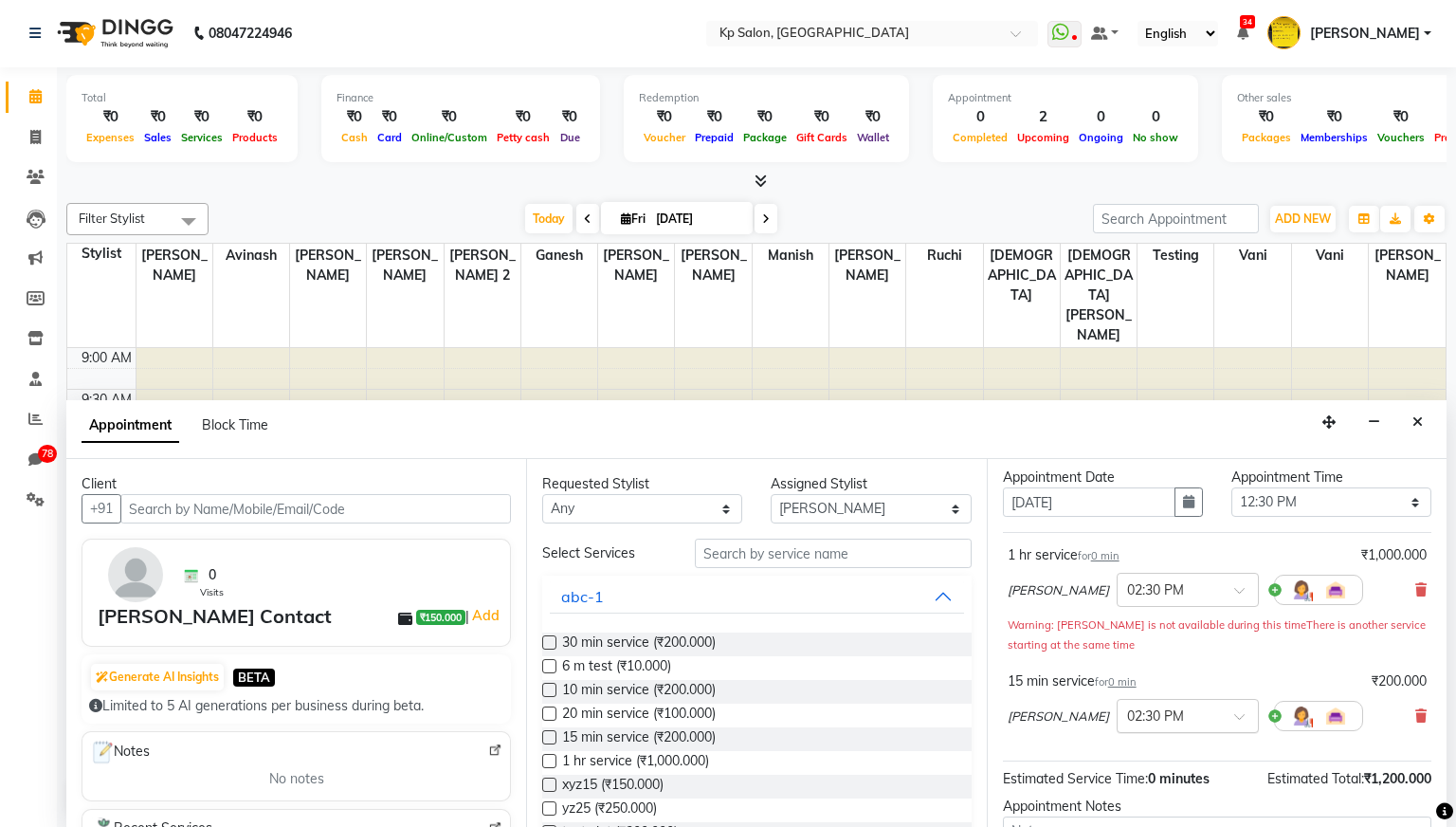 click at bounding box center [1246, 722] 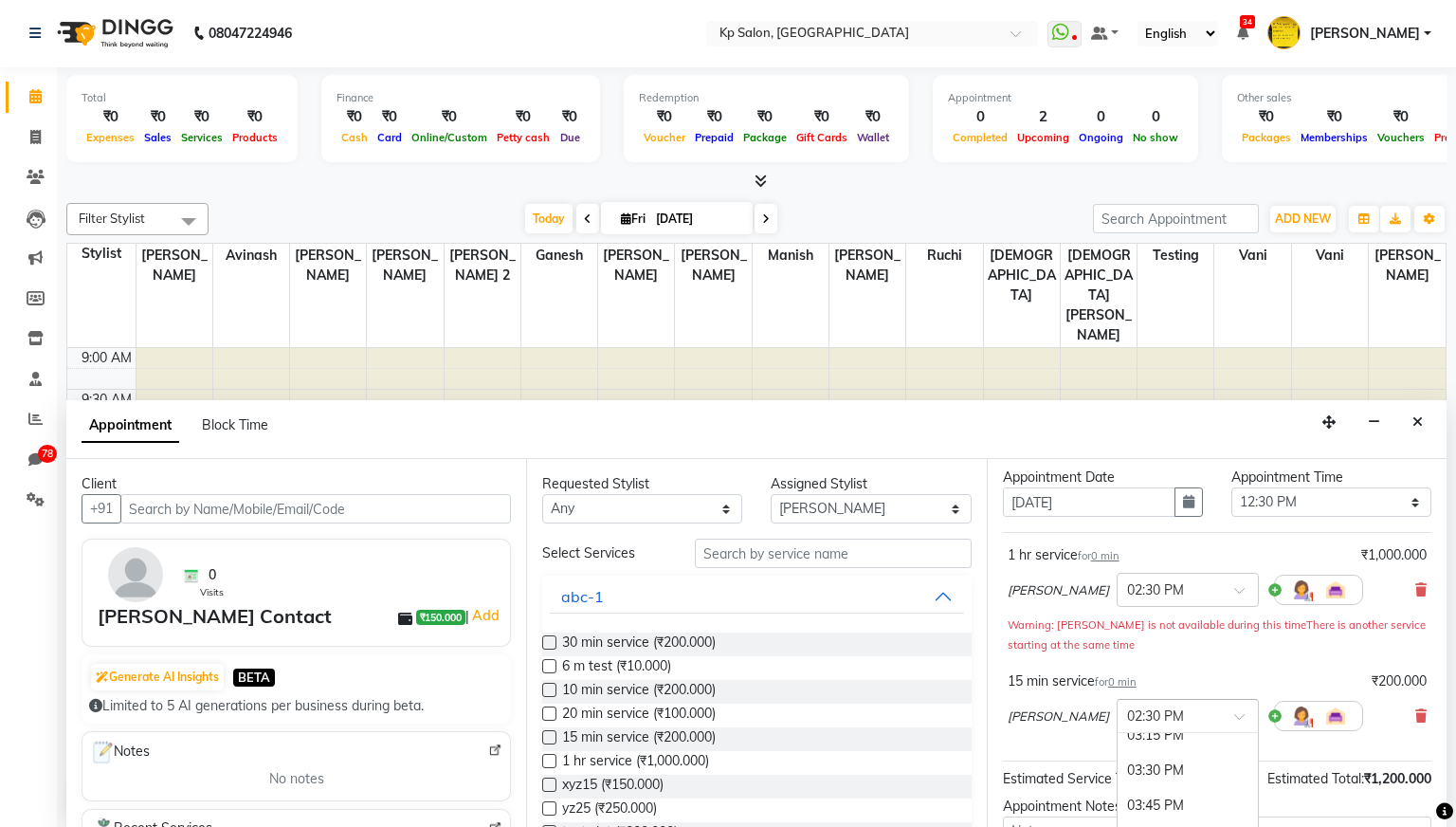 scroll, scrollTop: 753, scrollLeft: 0, axis: vertical 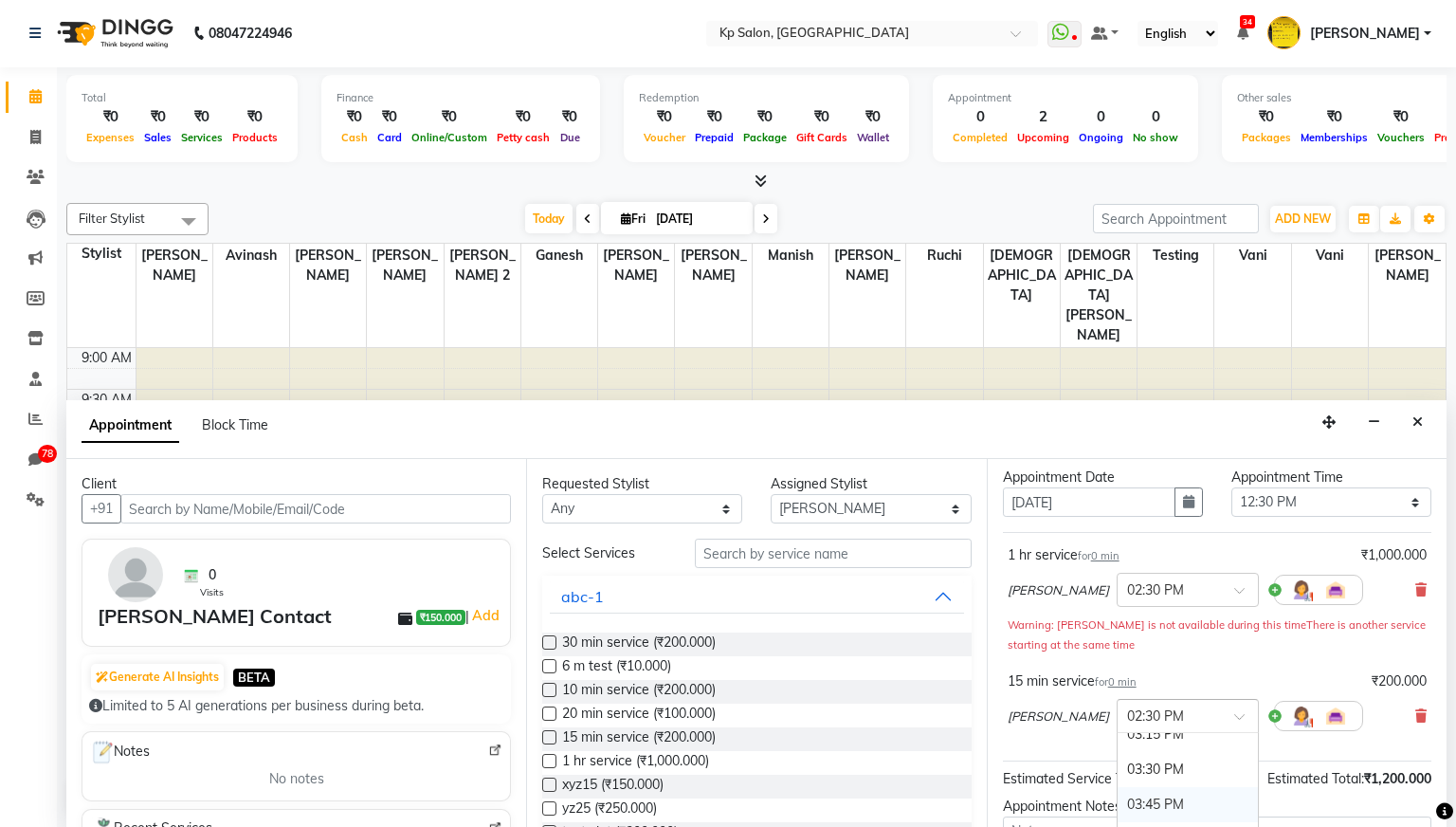 click on "03:45 PM" at bounding box center [1188, 804] 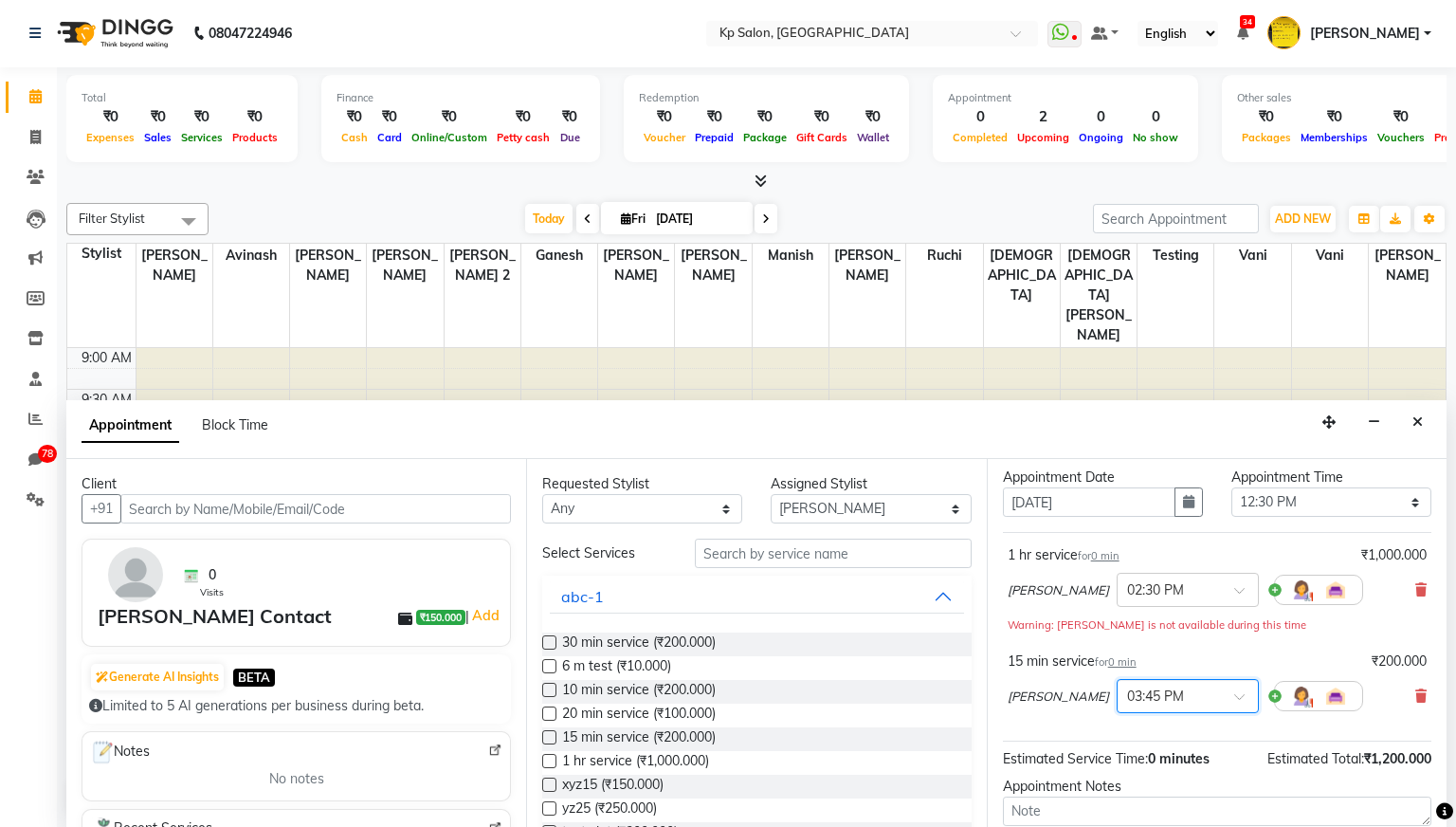 scroll, scrollTop: 219, scrollLeft: 0, axis: vertical 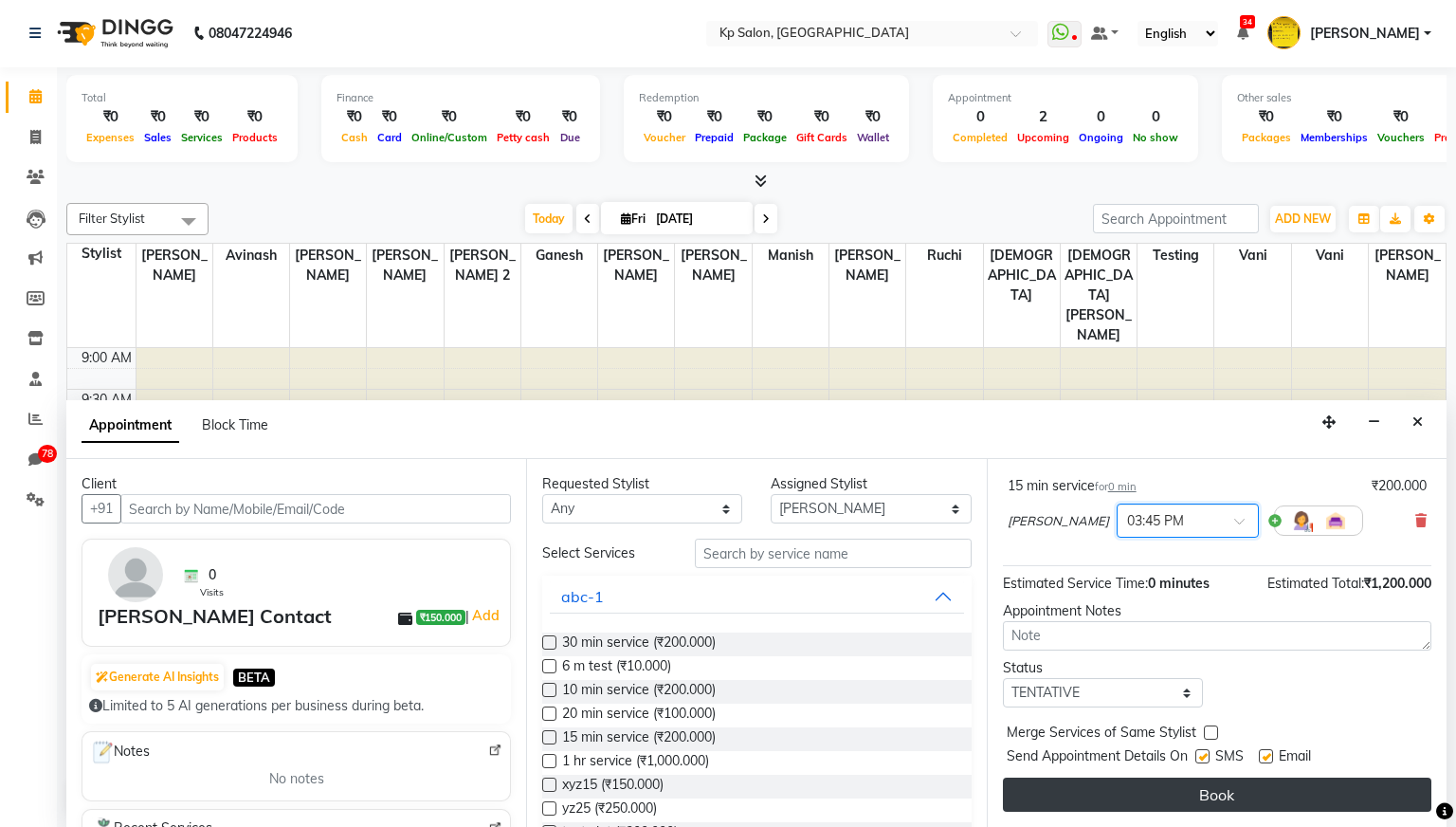 click on "Book" at bounding box center [1217, 795] 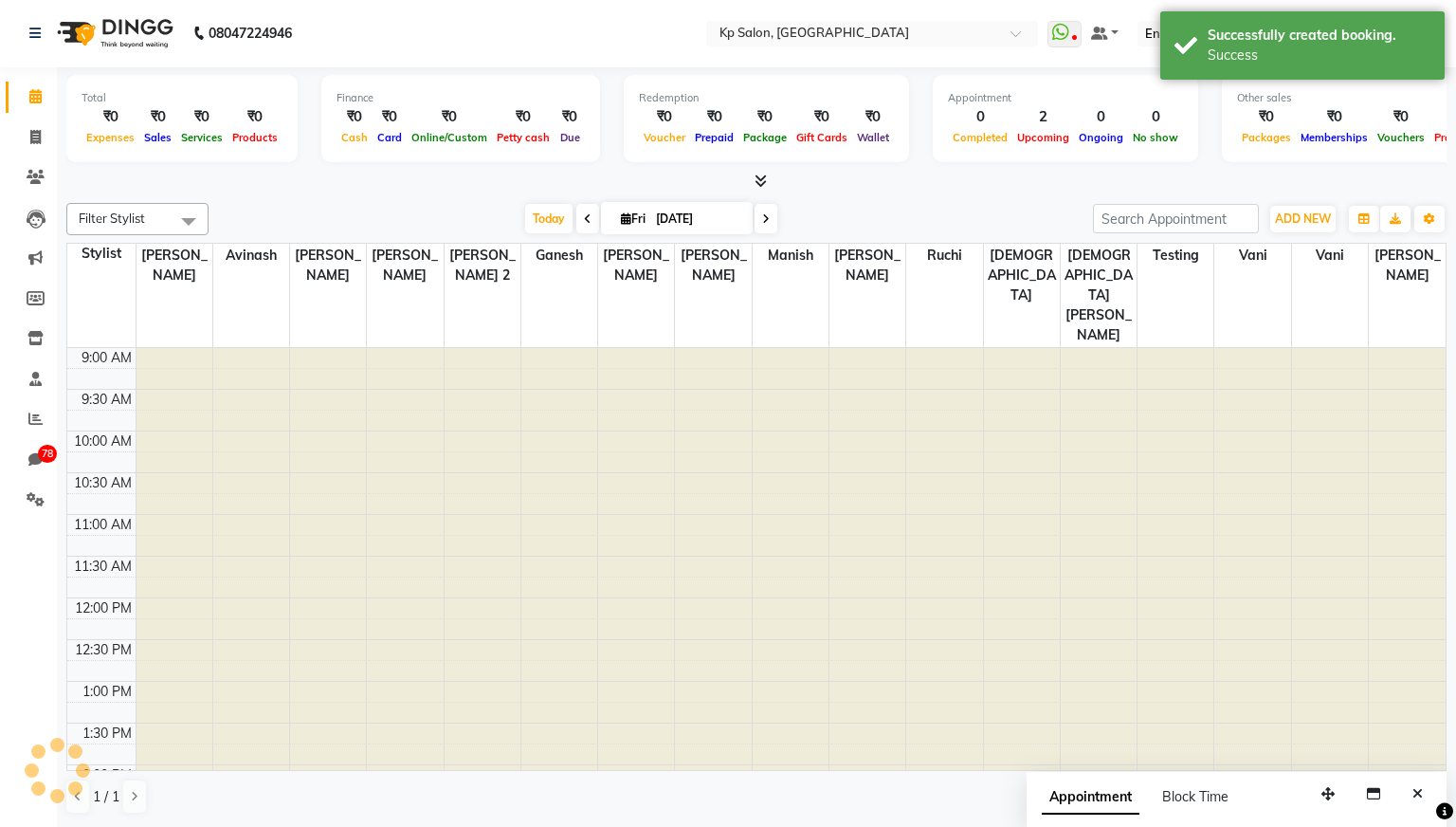 scroll, scrollTop: 0, scrollLeft: 0, axis: both 